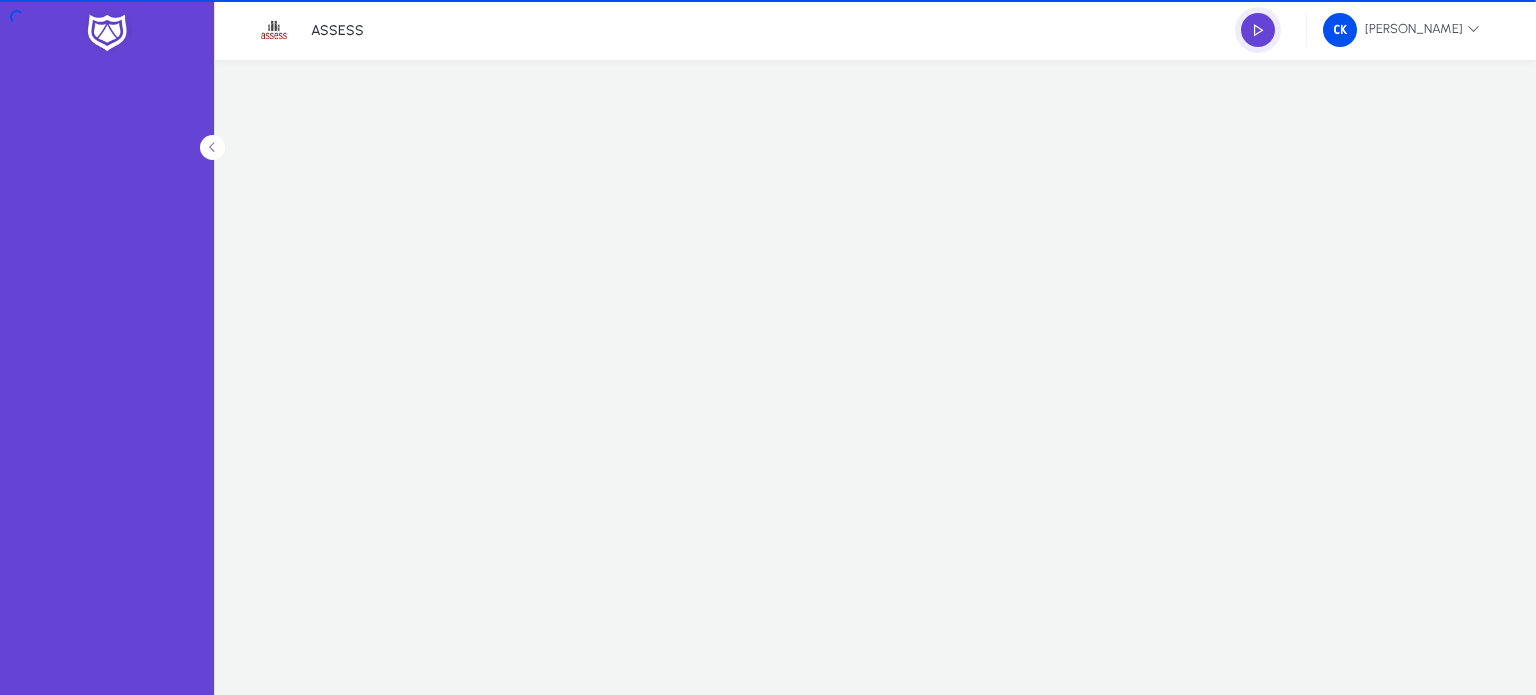 scroll, scrollTop: 0, scrollLeft: 0, axis: both 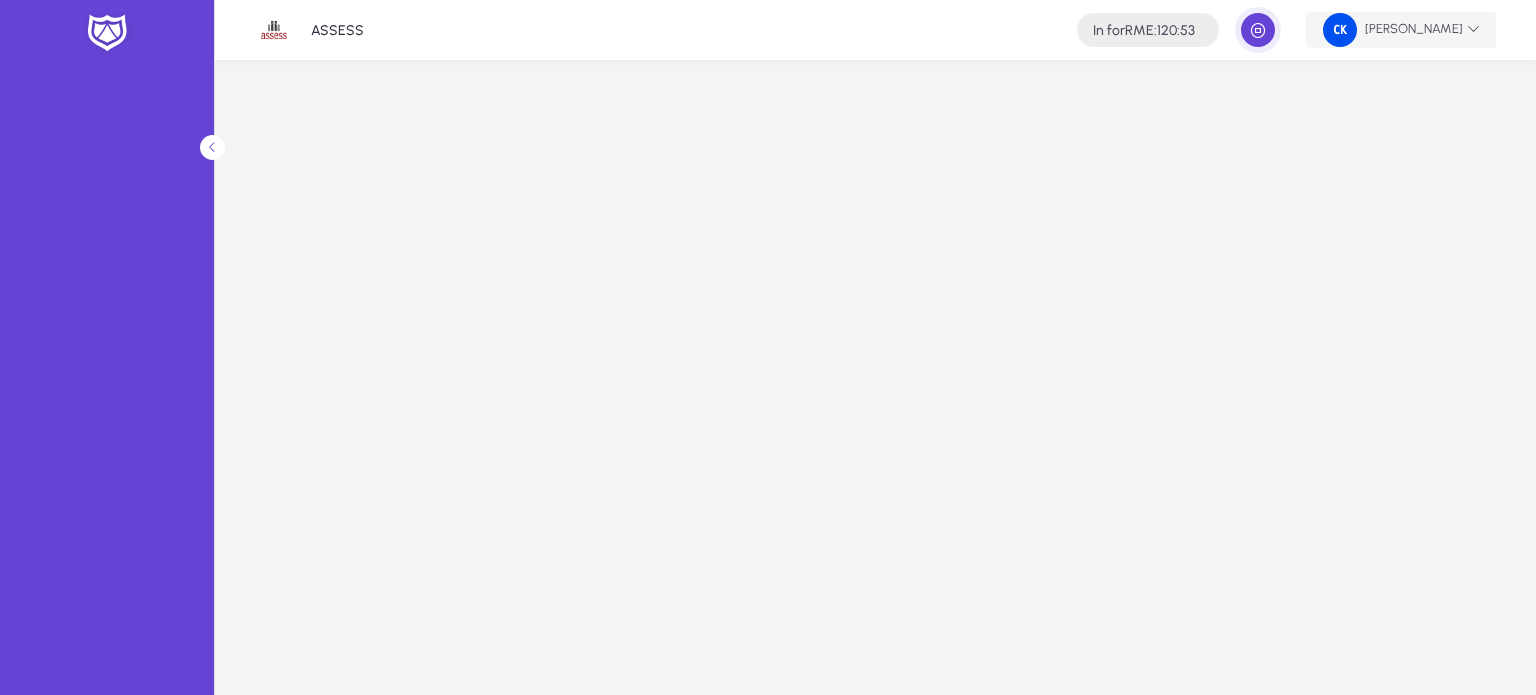 click 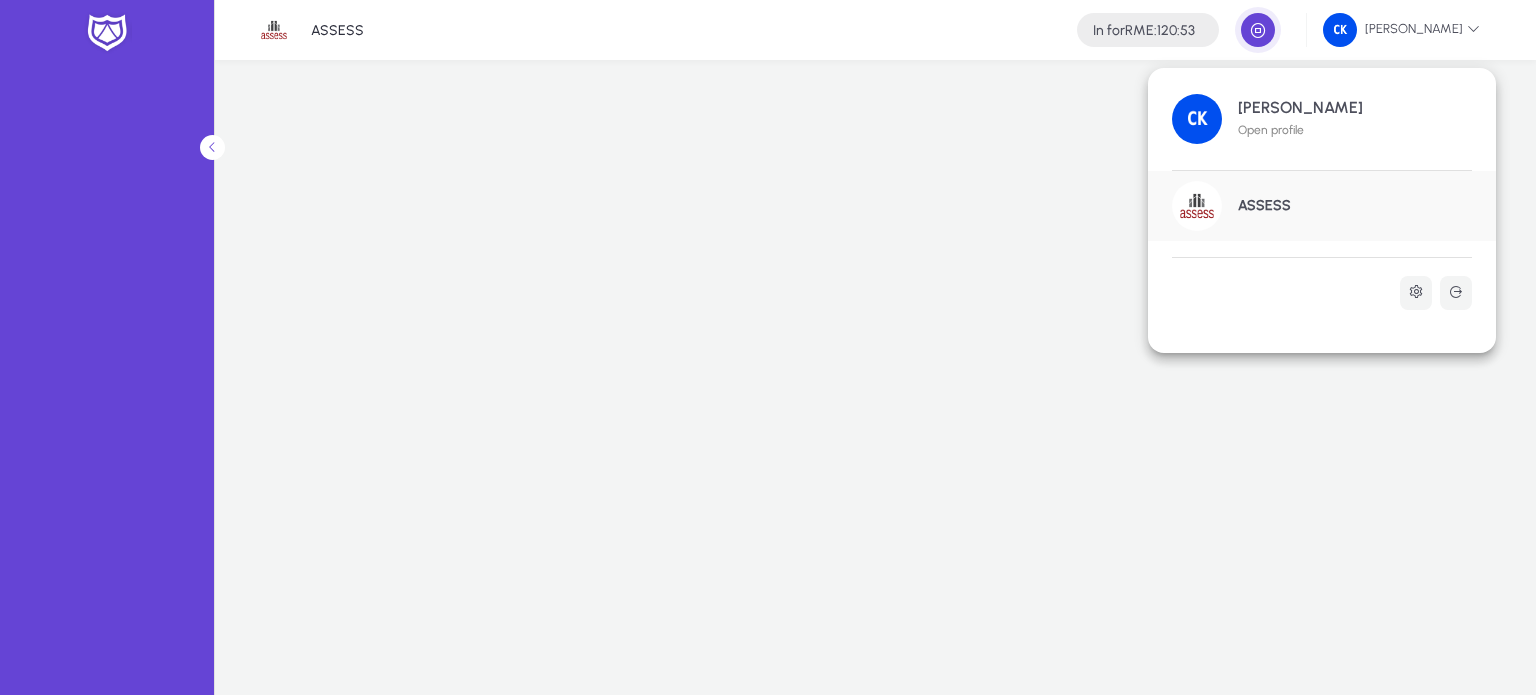 click on "Open profile" at bounding box center [1300, 130] 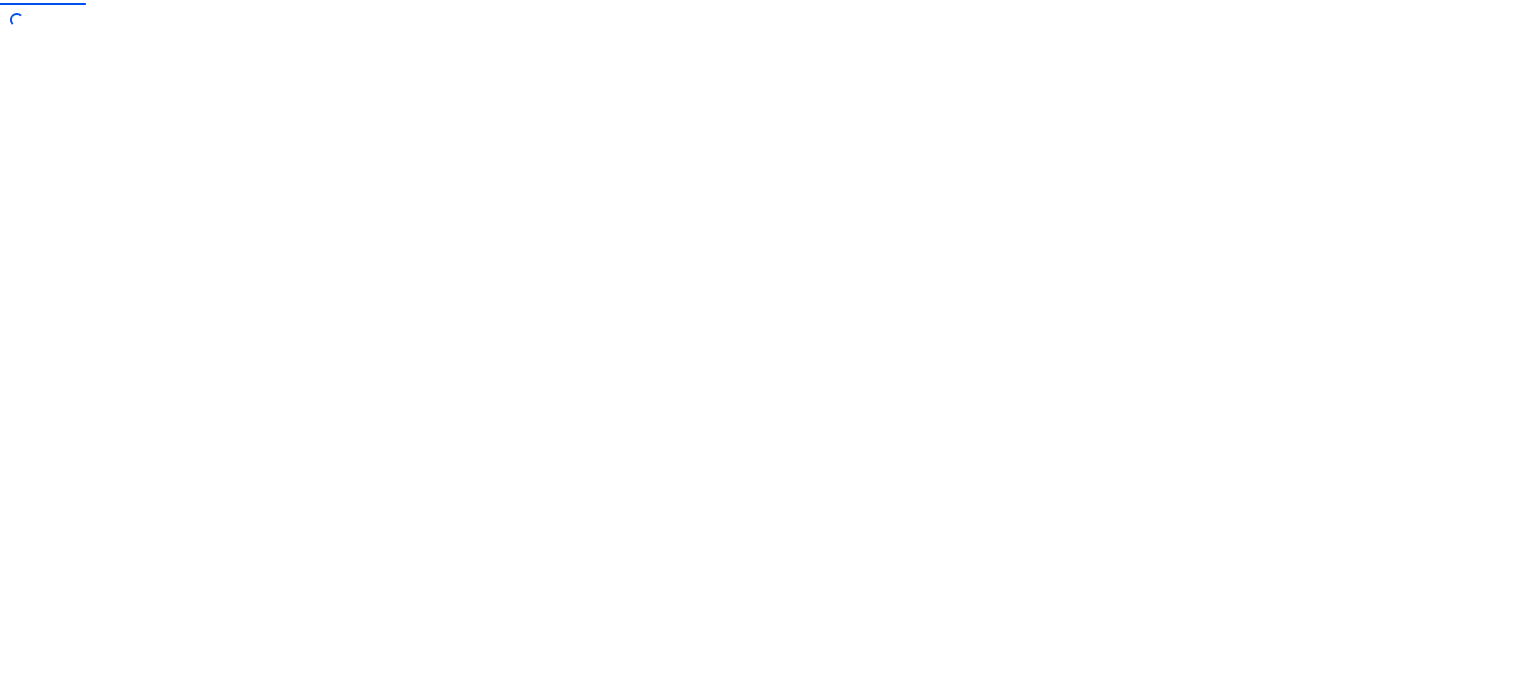 scroll, scrollTop: 0, scrollLeft: 0, axis: both 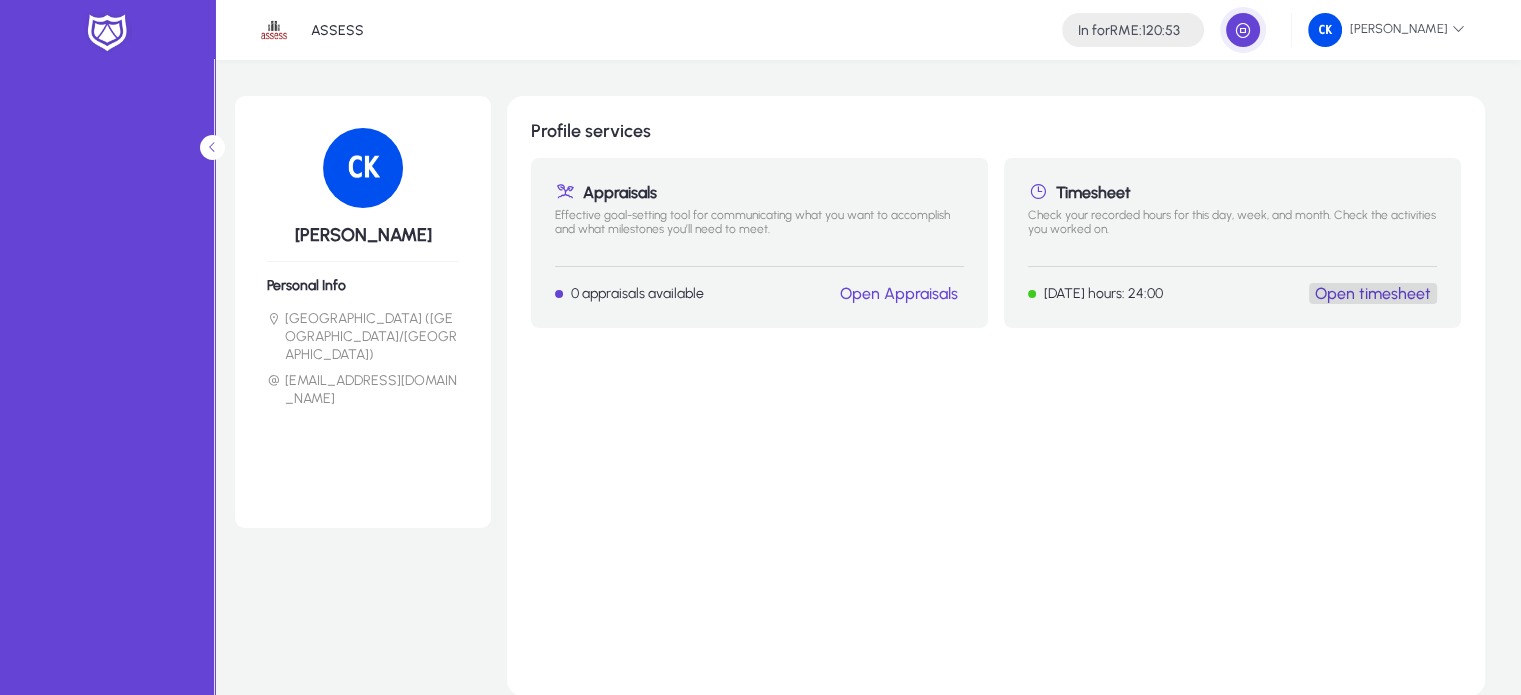 click on "Open timesheet" 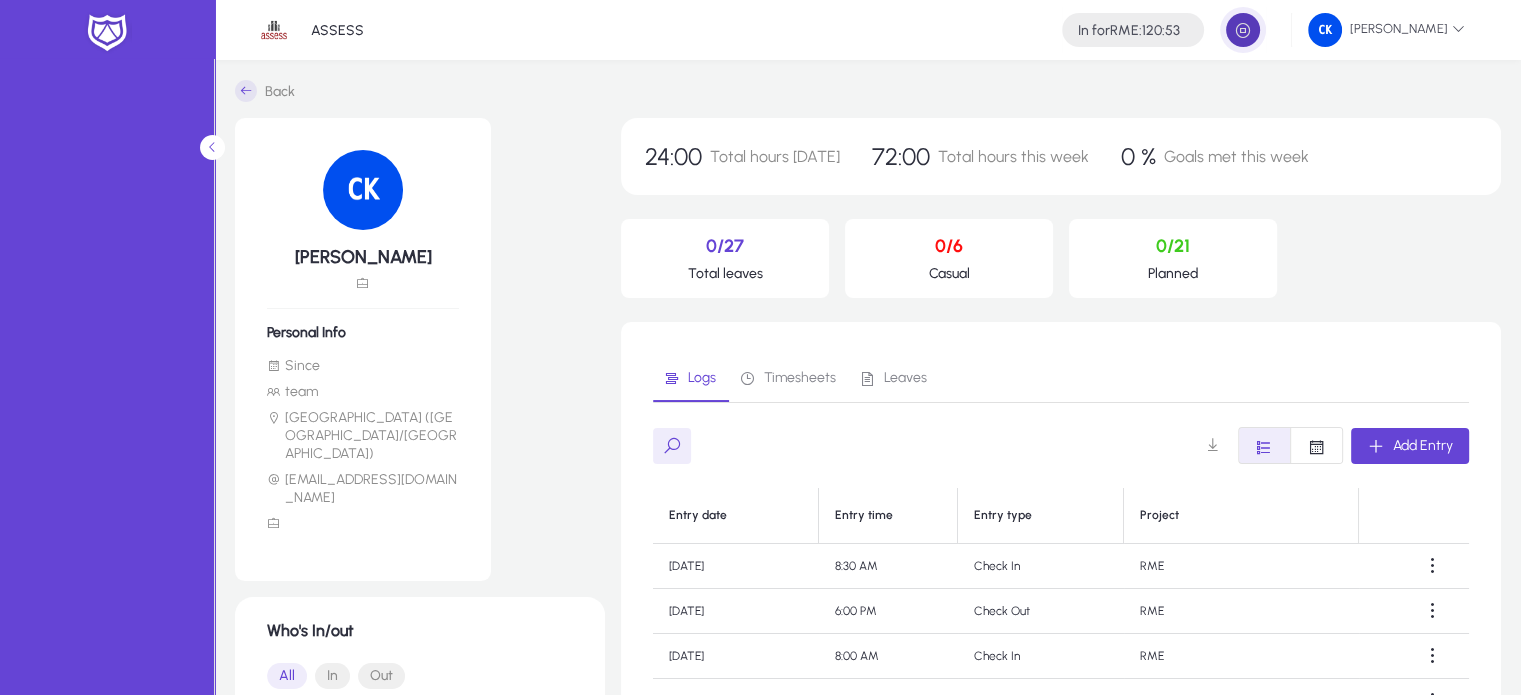 click 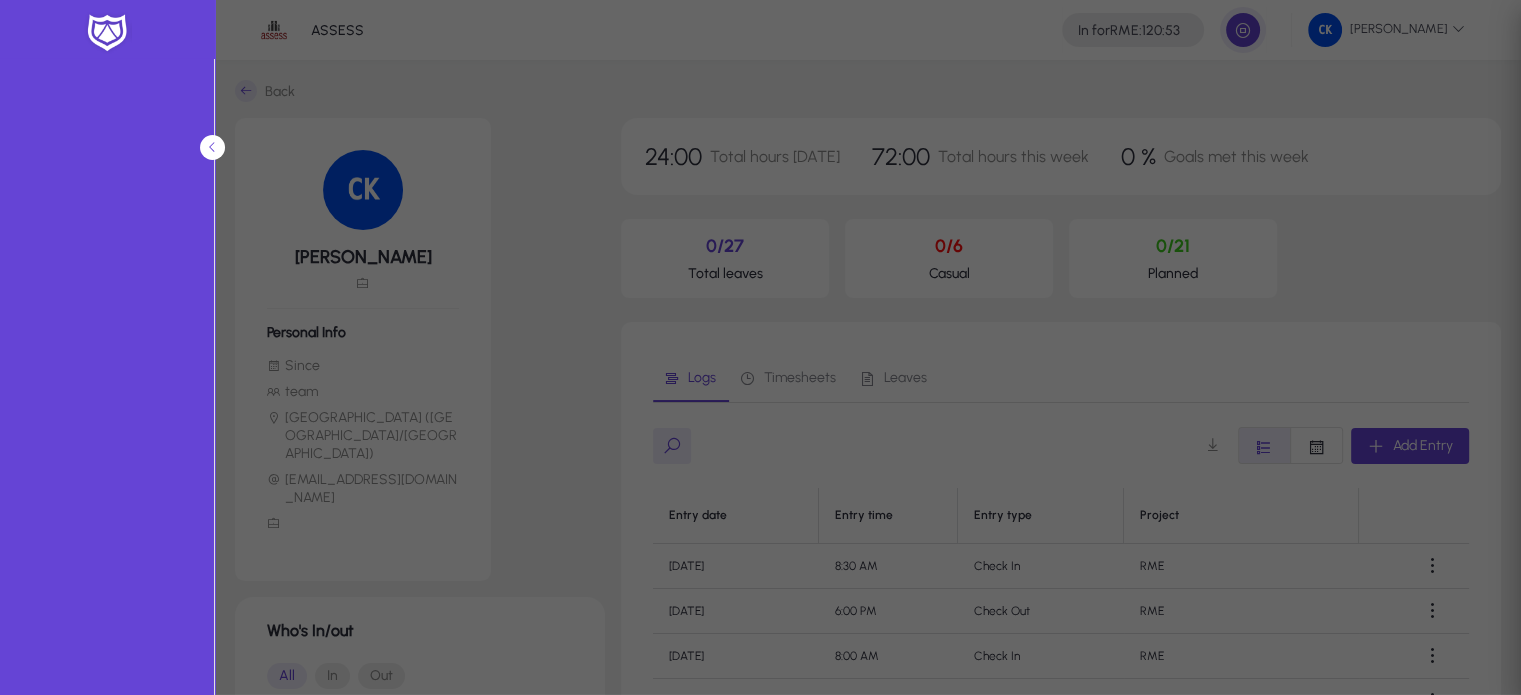 type 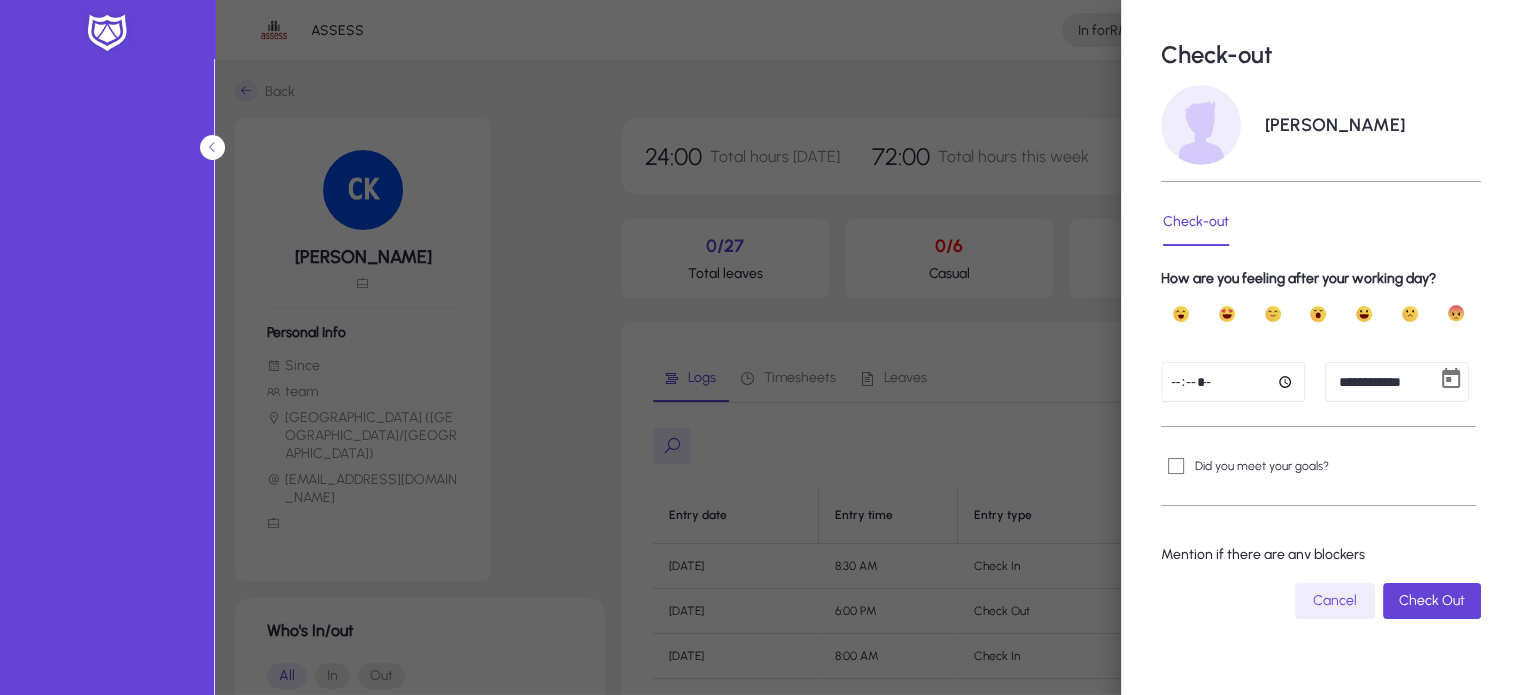 click on "**********" at bounding box center (760, 347) 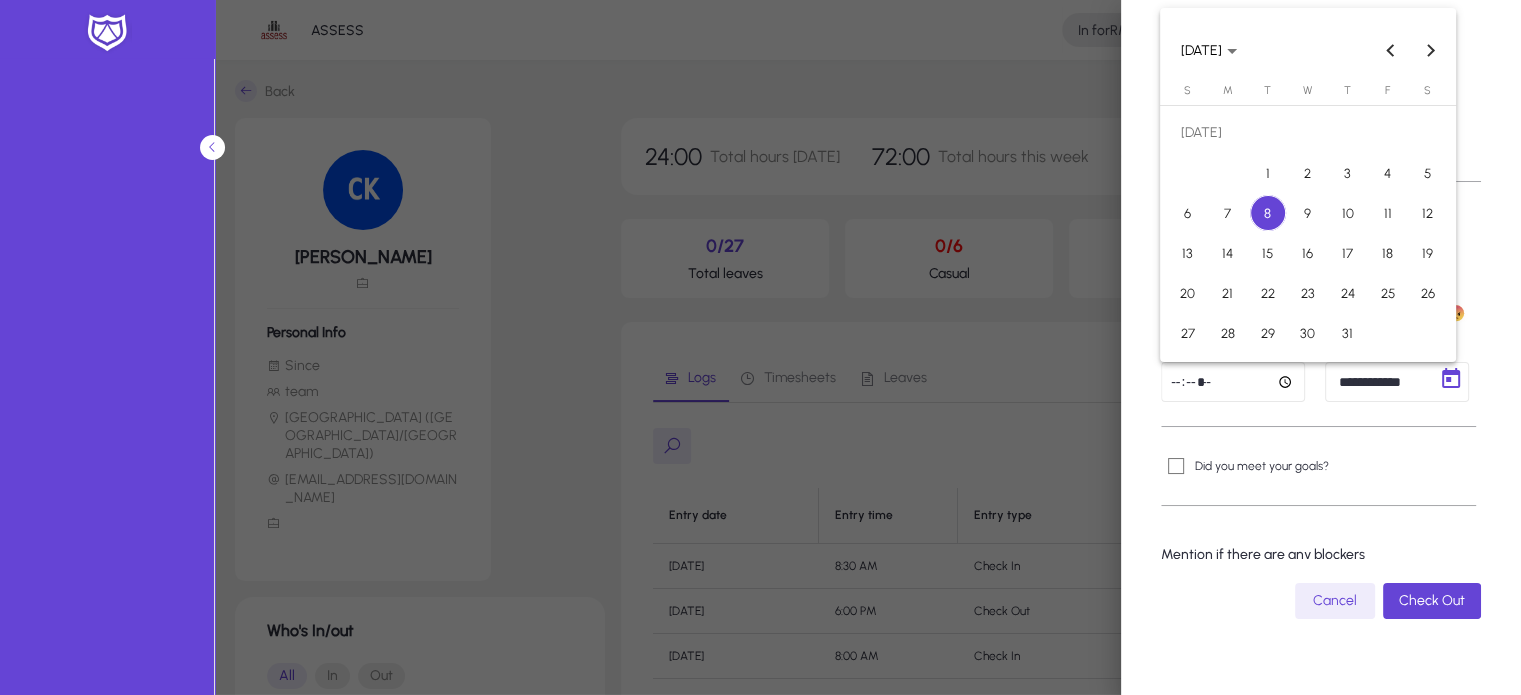click on "3" at bounding box center [1348, 173] 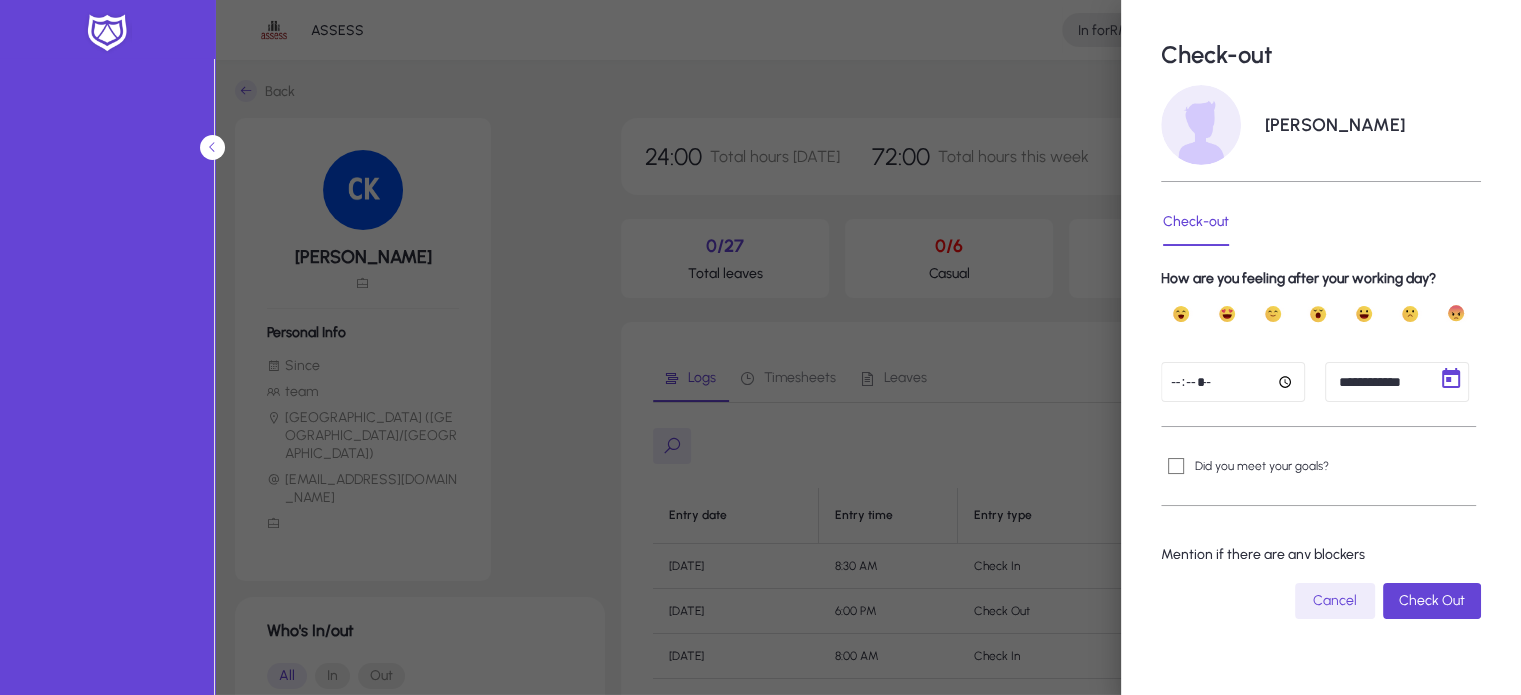 type on "**********" 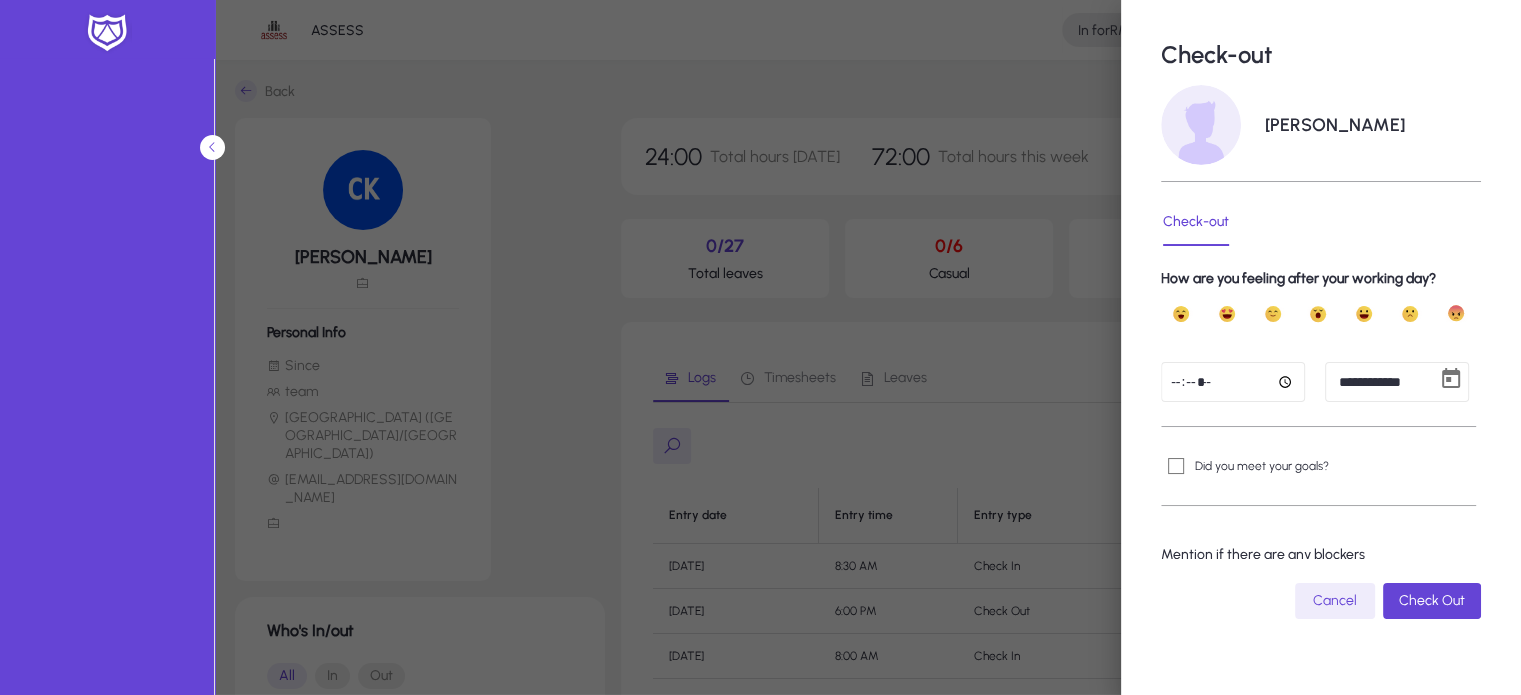 click at bounding box center (1233, 382) 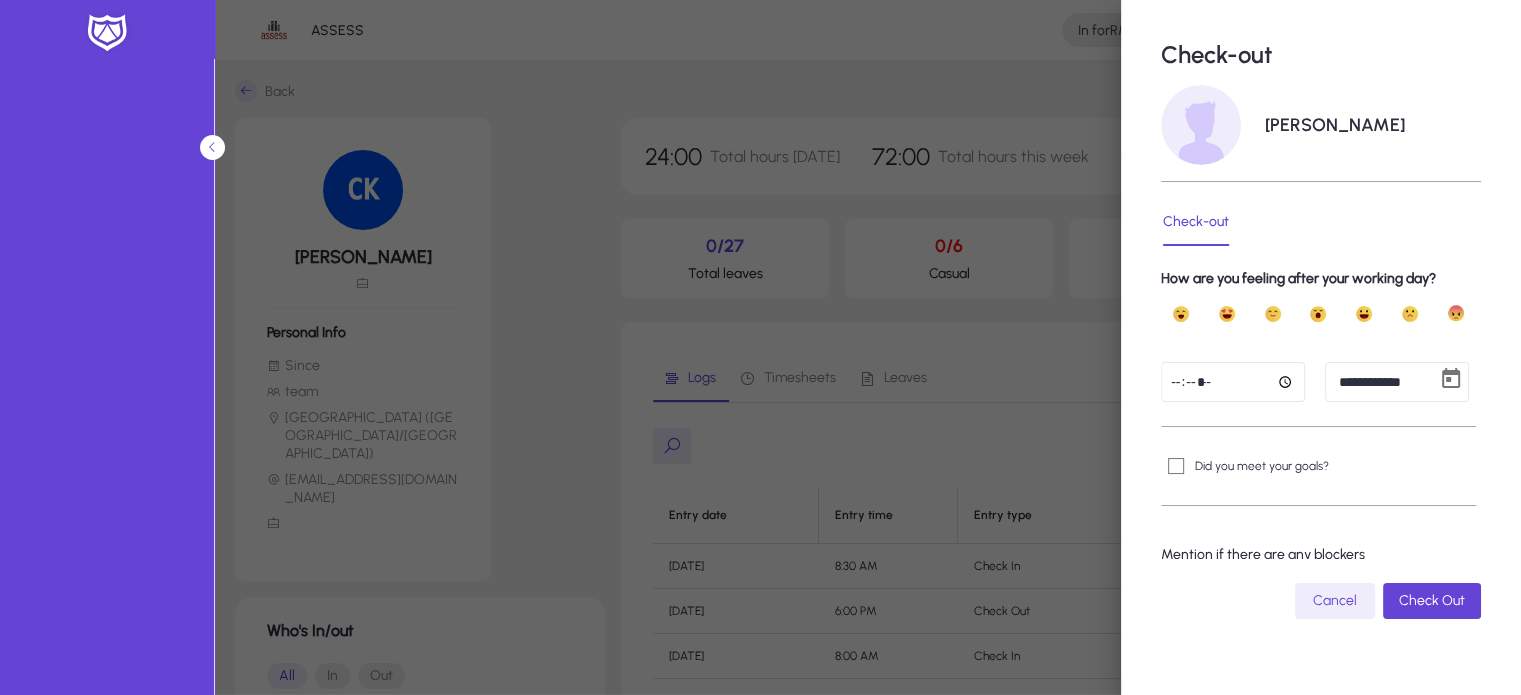 type on "*****" 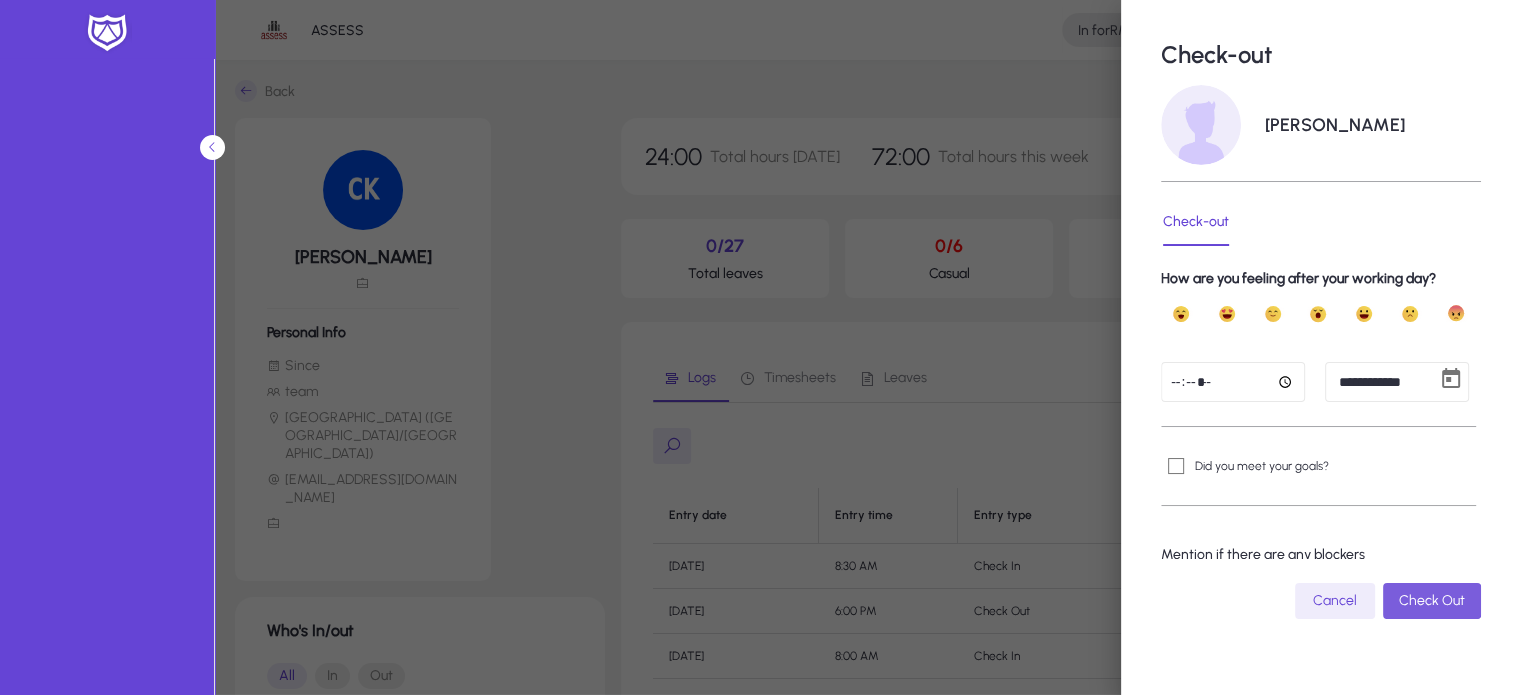 click on "Check Out" at bounding box center [1432, 600] 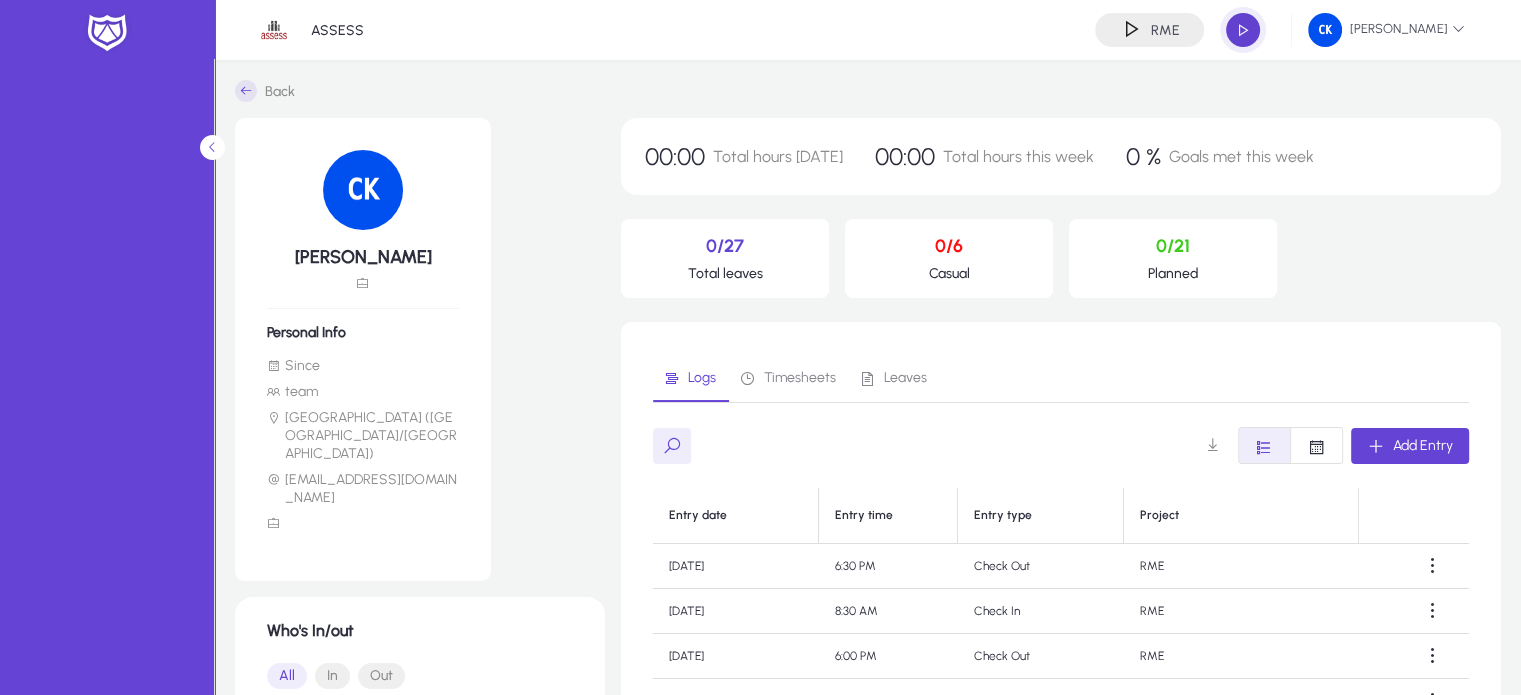 click 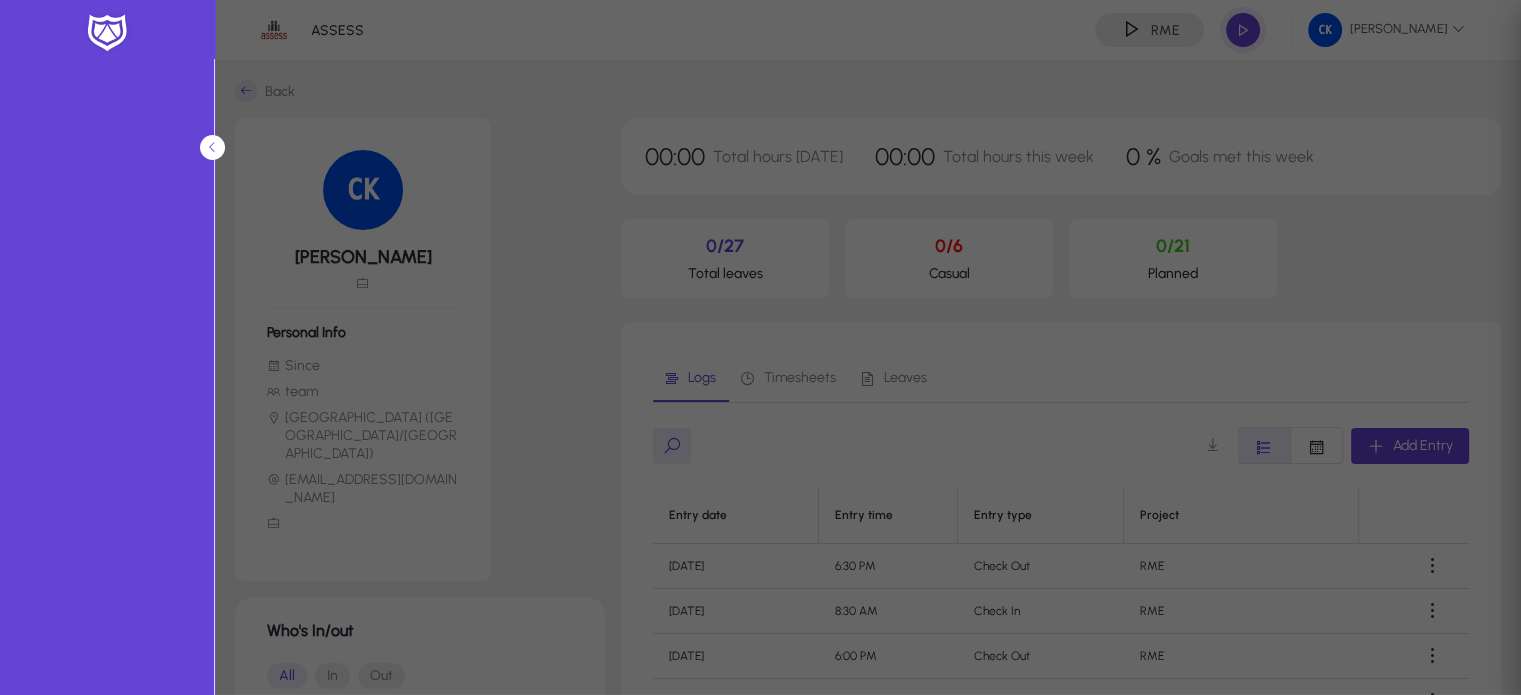 type 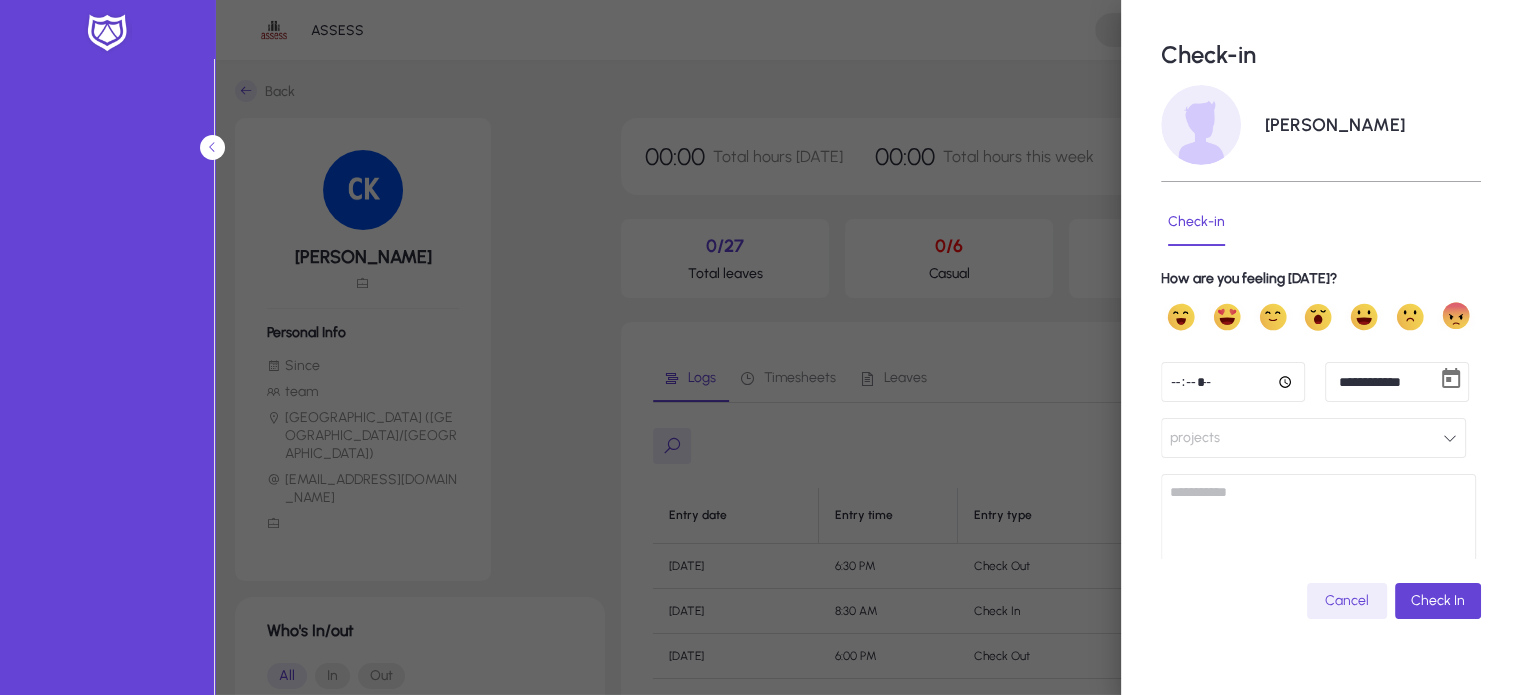click on "**********" at bounding box center [760, 347] 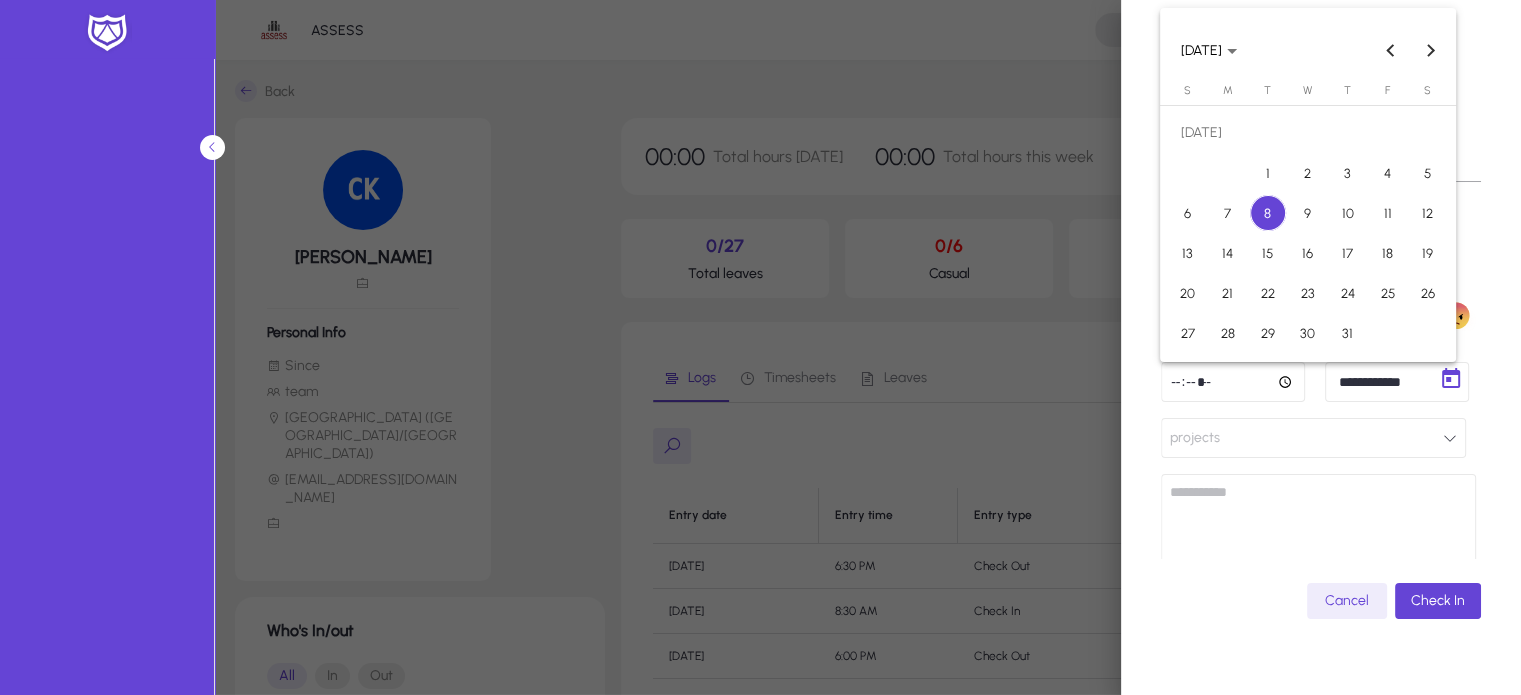 click on "6" at bounding box center [1188, 213] 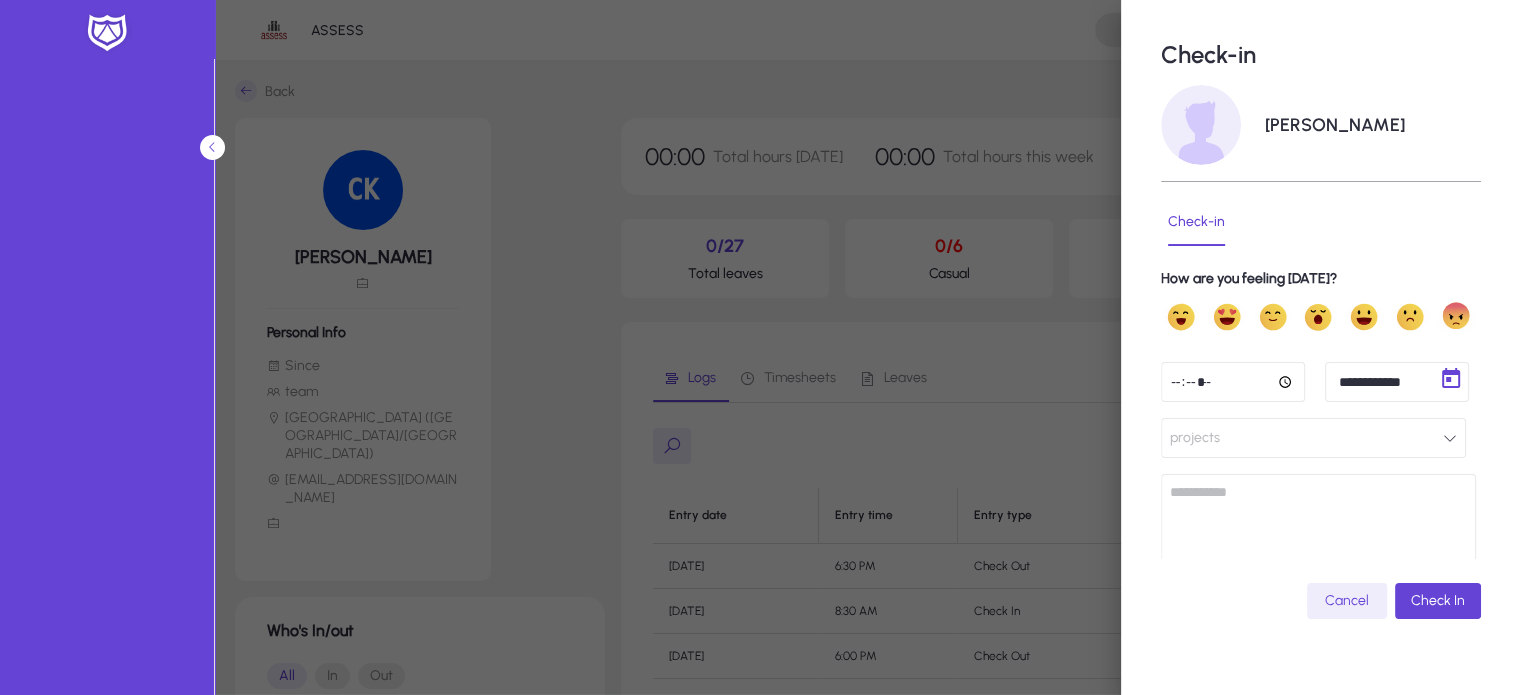 type on "**********" 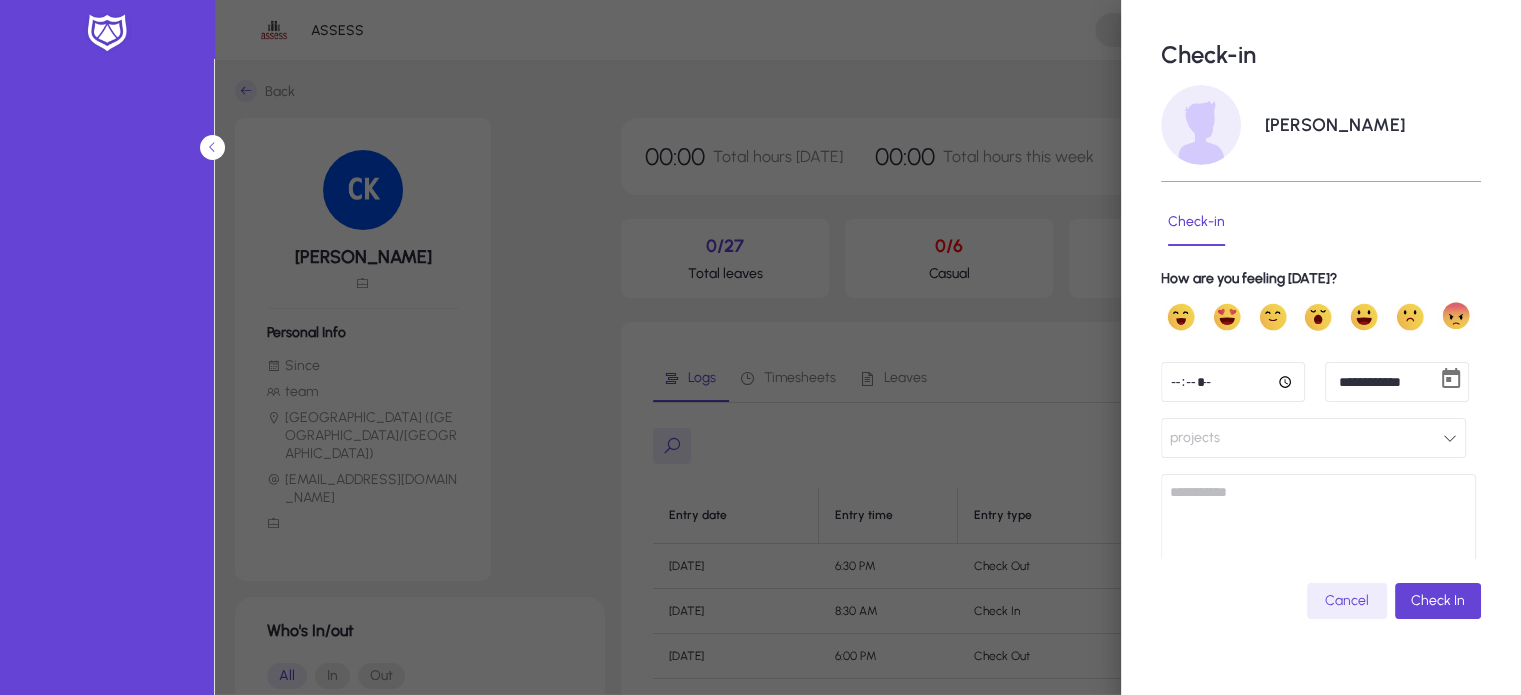 click at bounding box center [1233, 382] 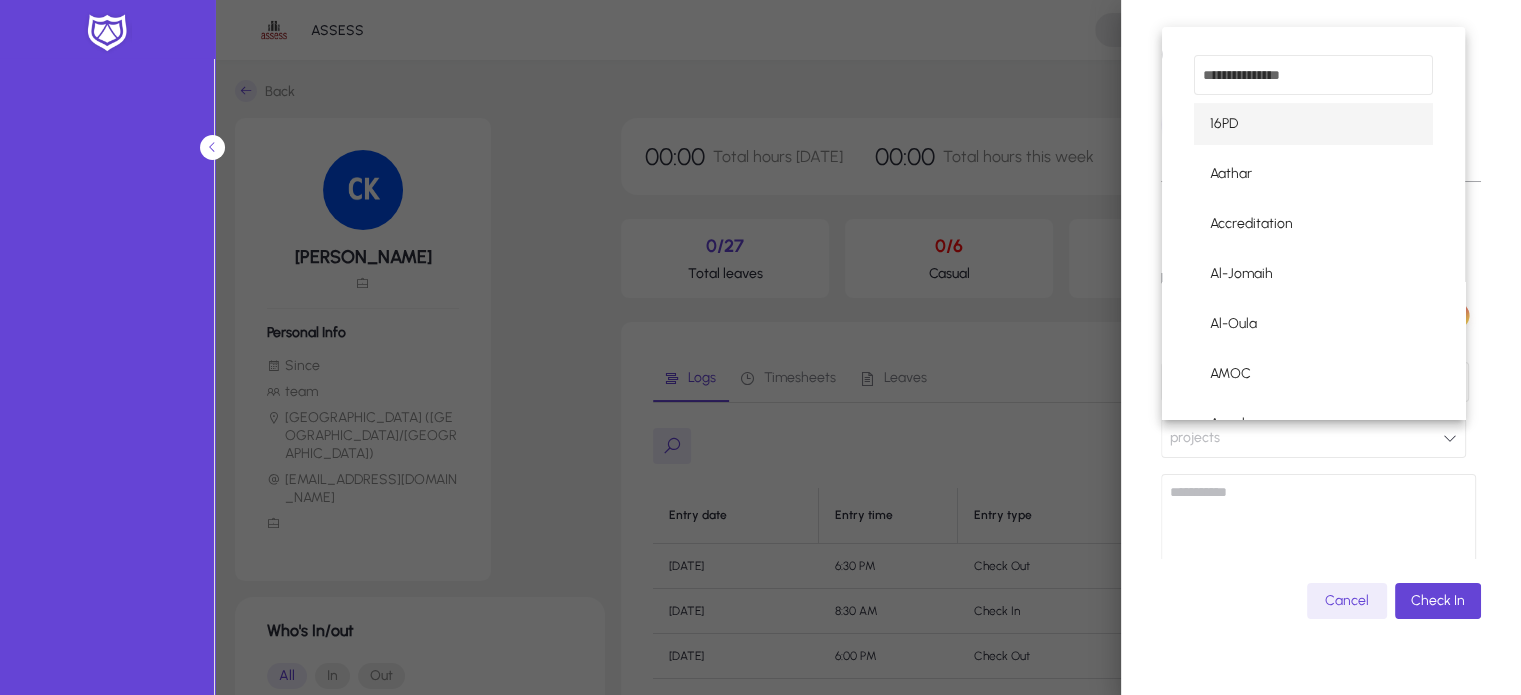 click at bounding box center [1313, 75] 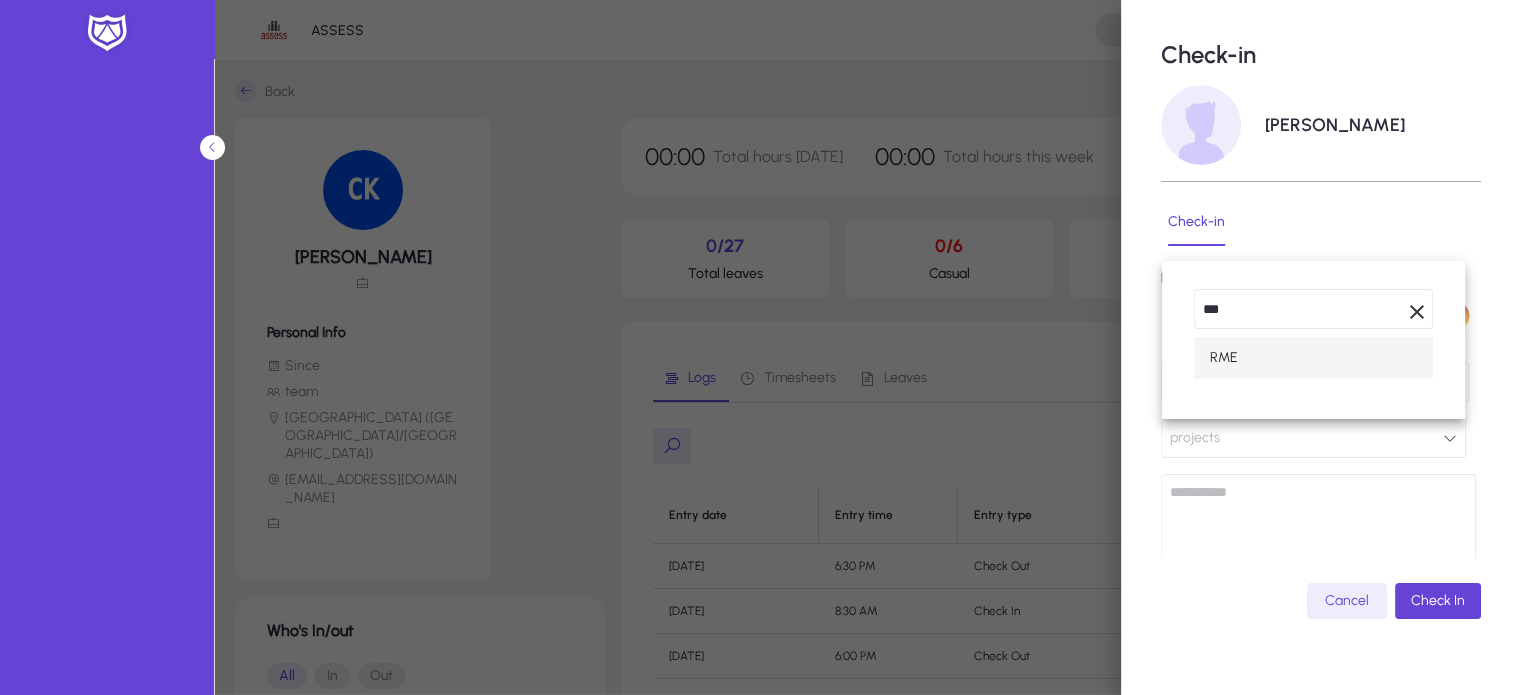 type on "***" 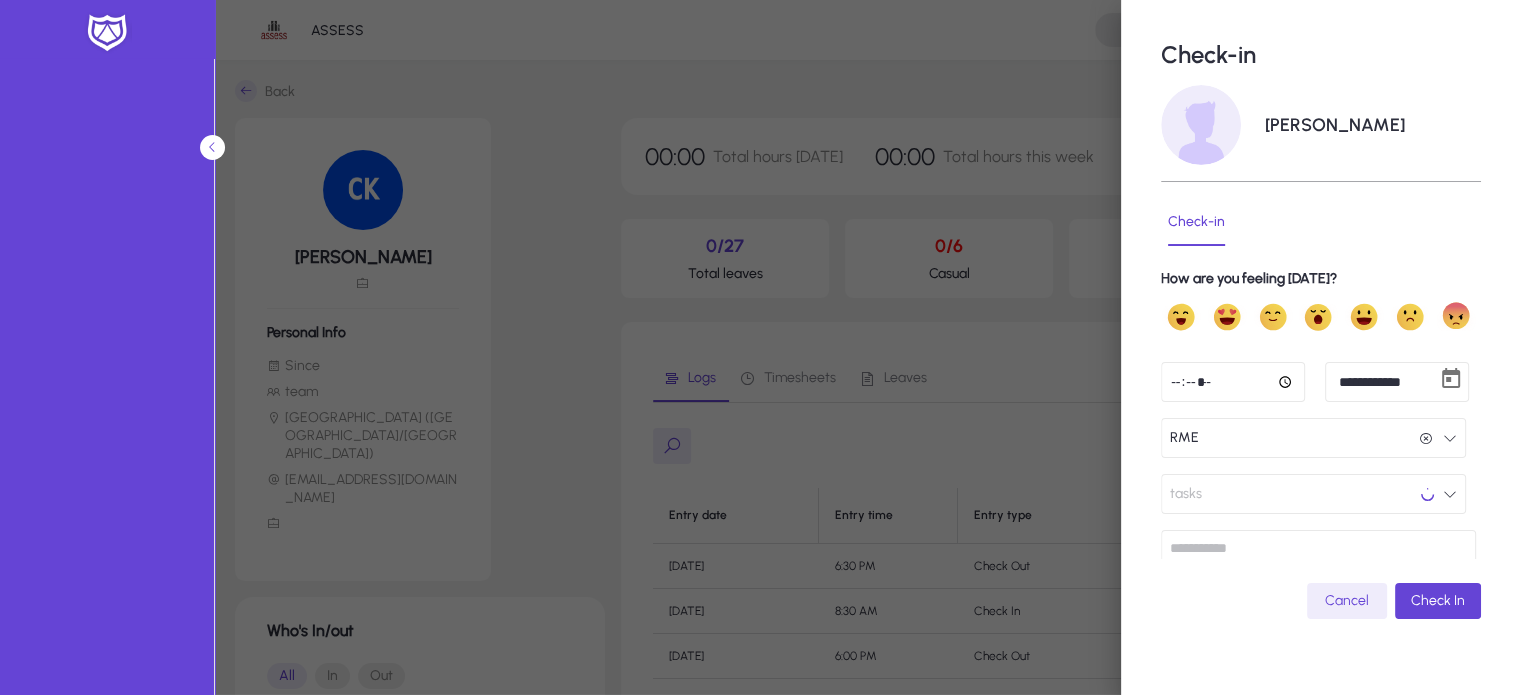 scroll, scrollTop: 0, scrollLeft: 0, axis: both 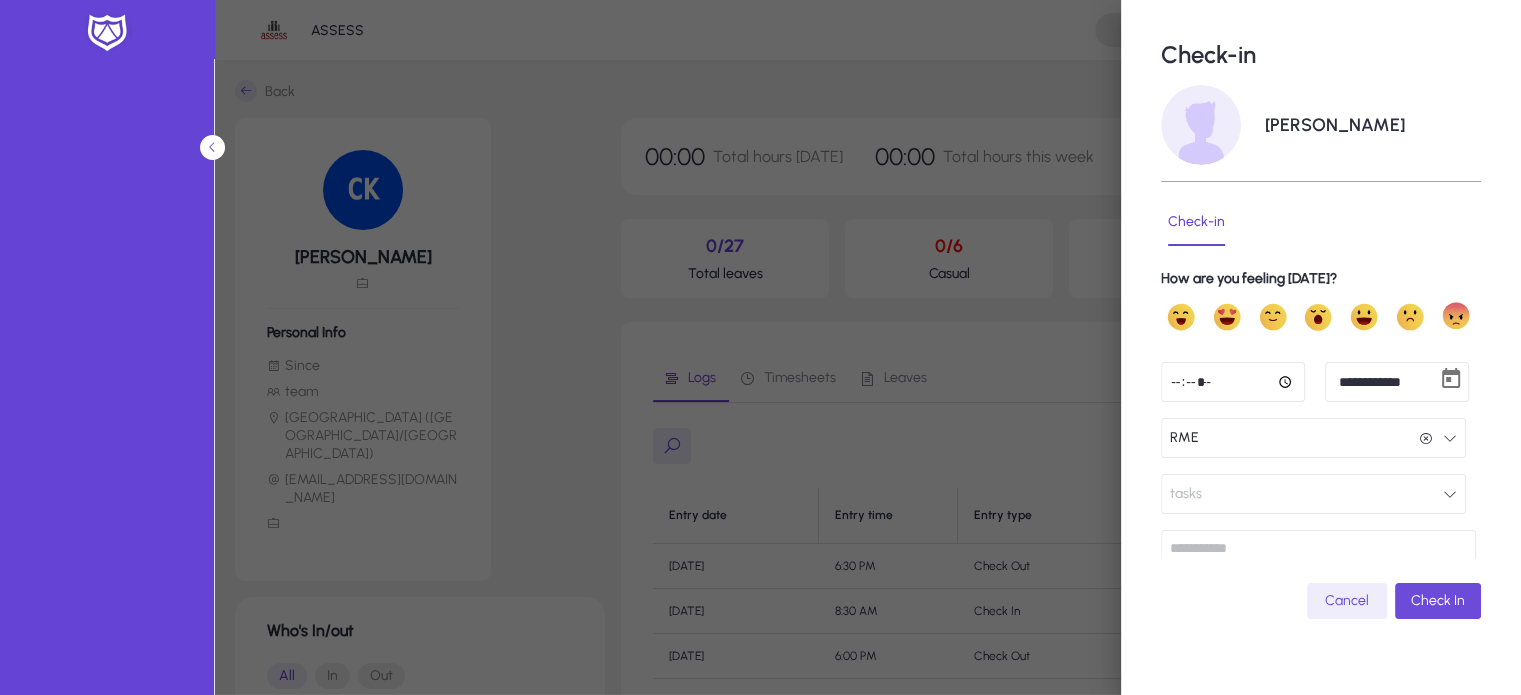 click on "Check In" at bounding box center [1438, 600] 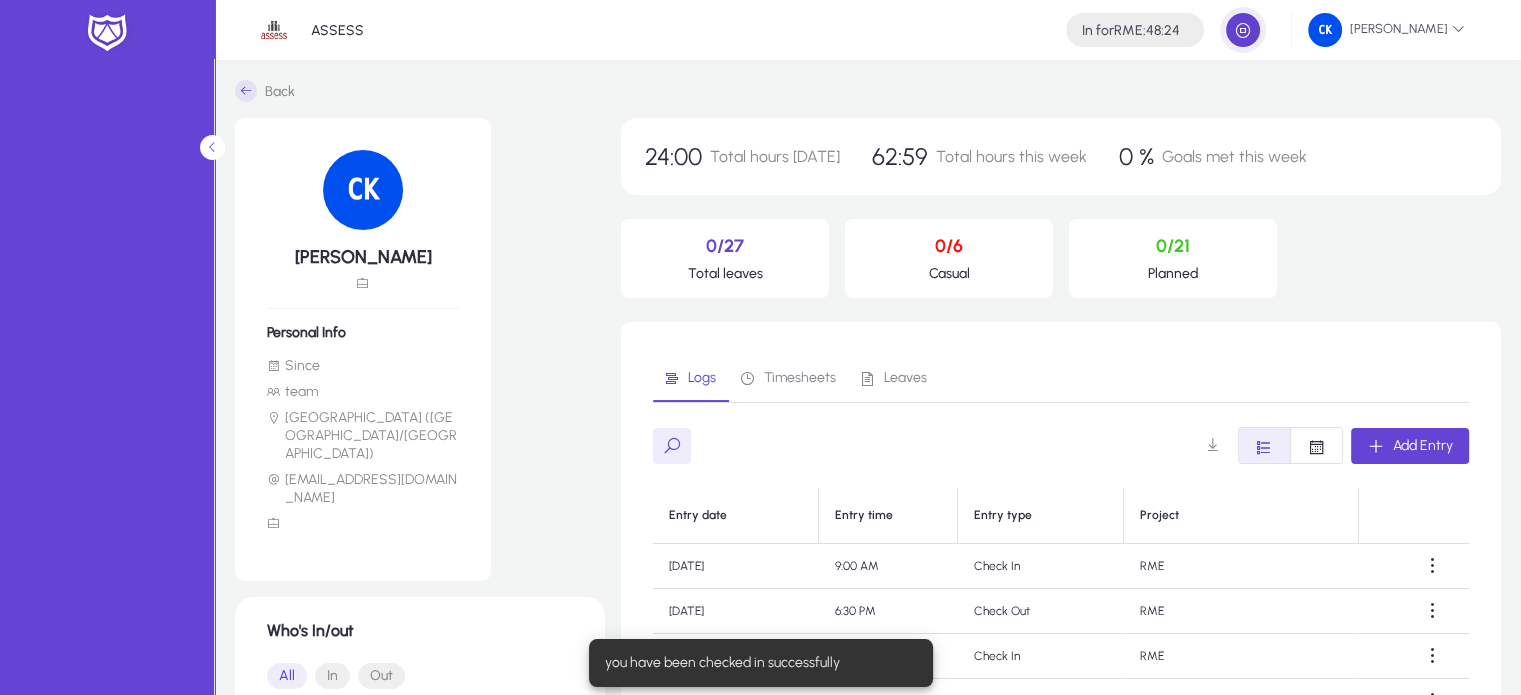 click 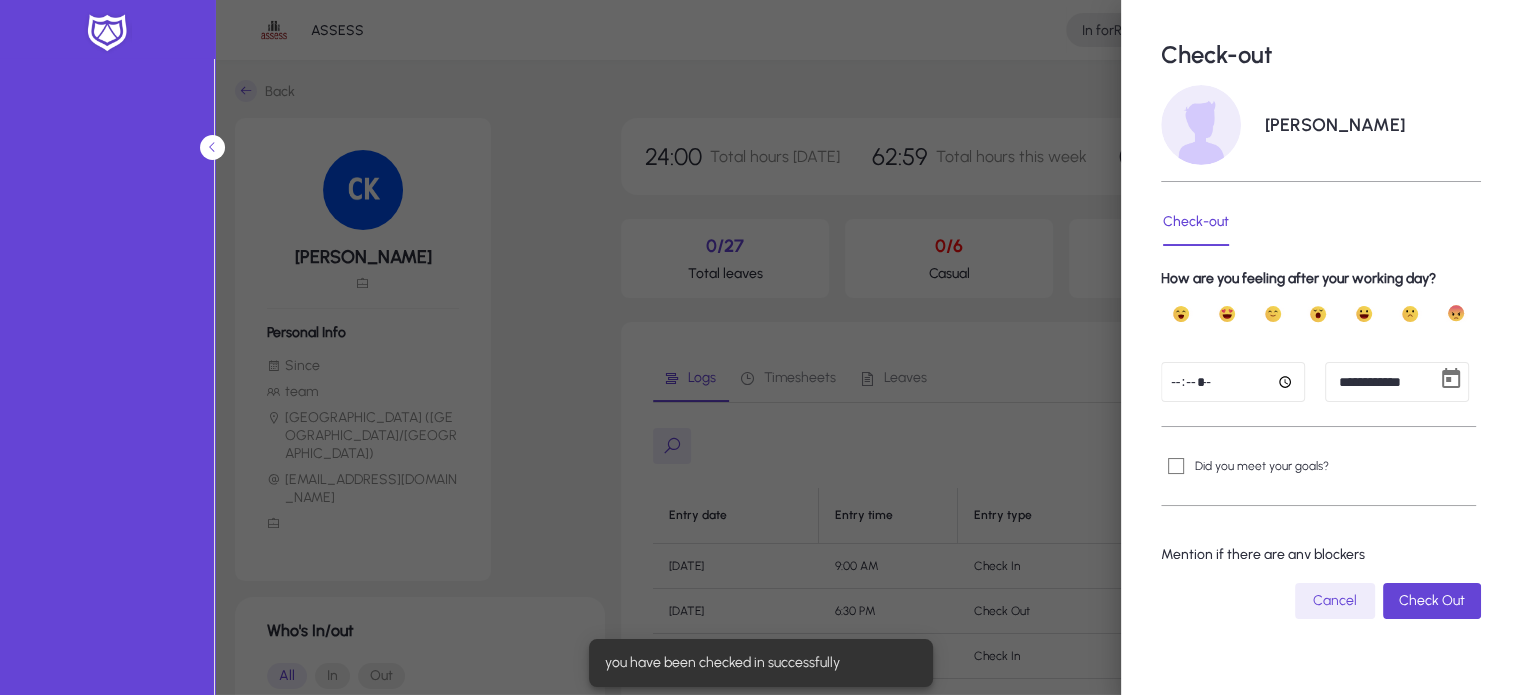 type 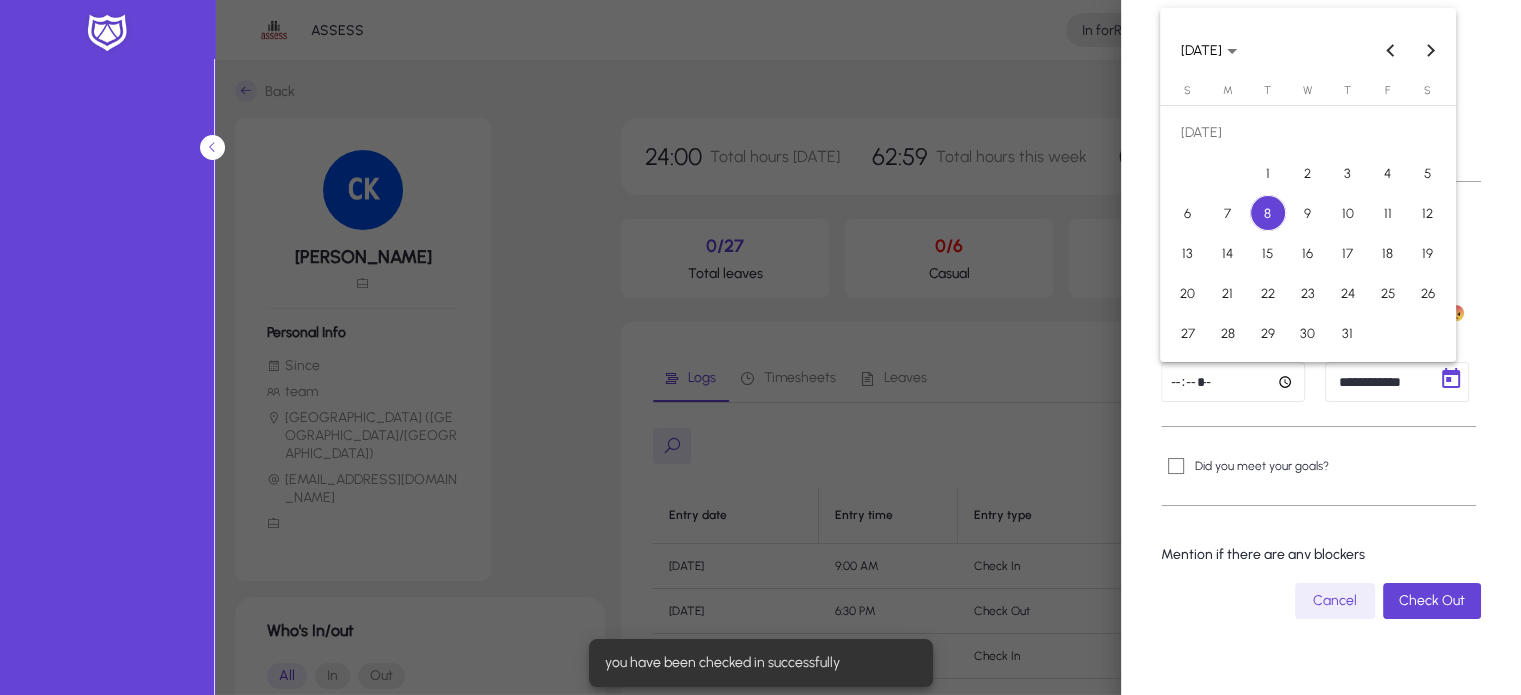 click on "6" at bounding box center [1188, 213] 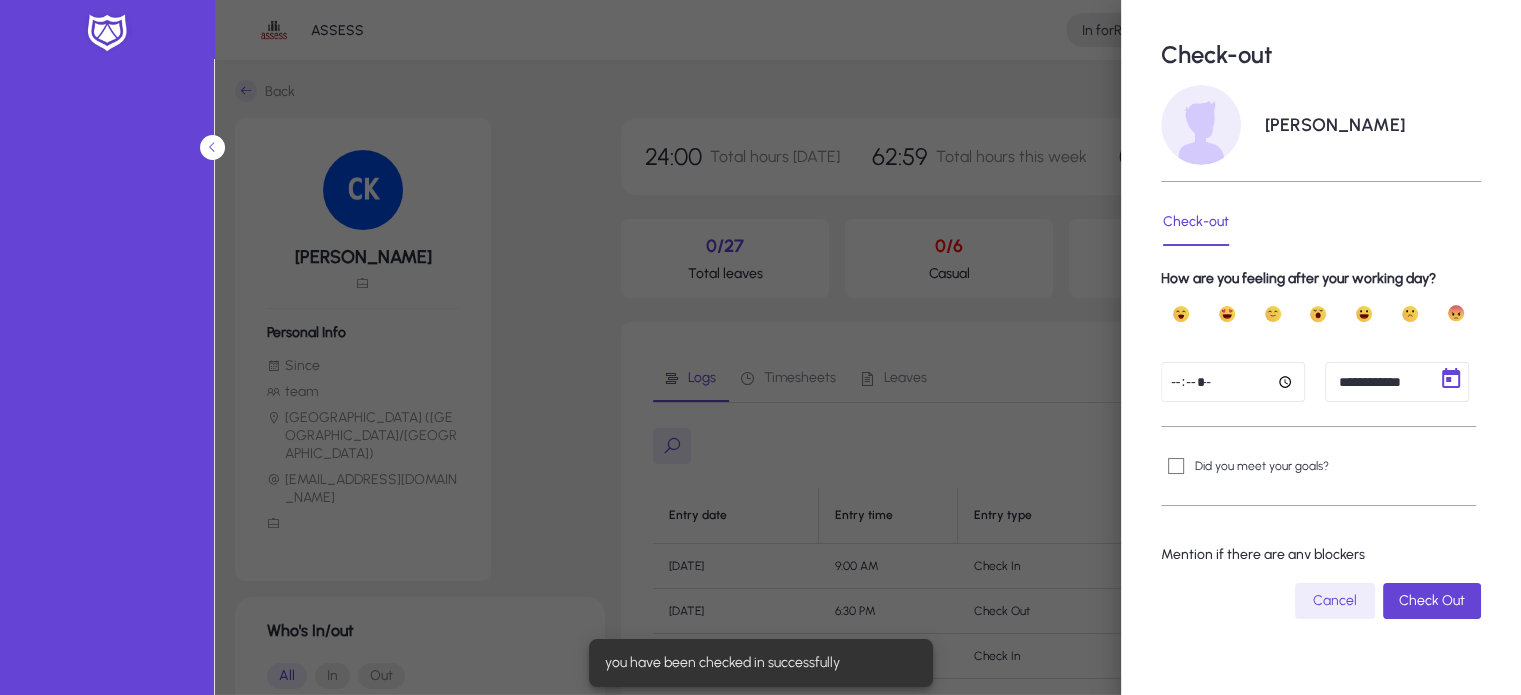 type on "**********" 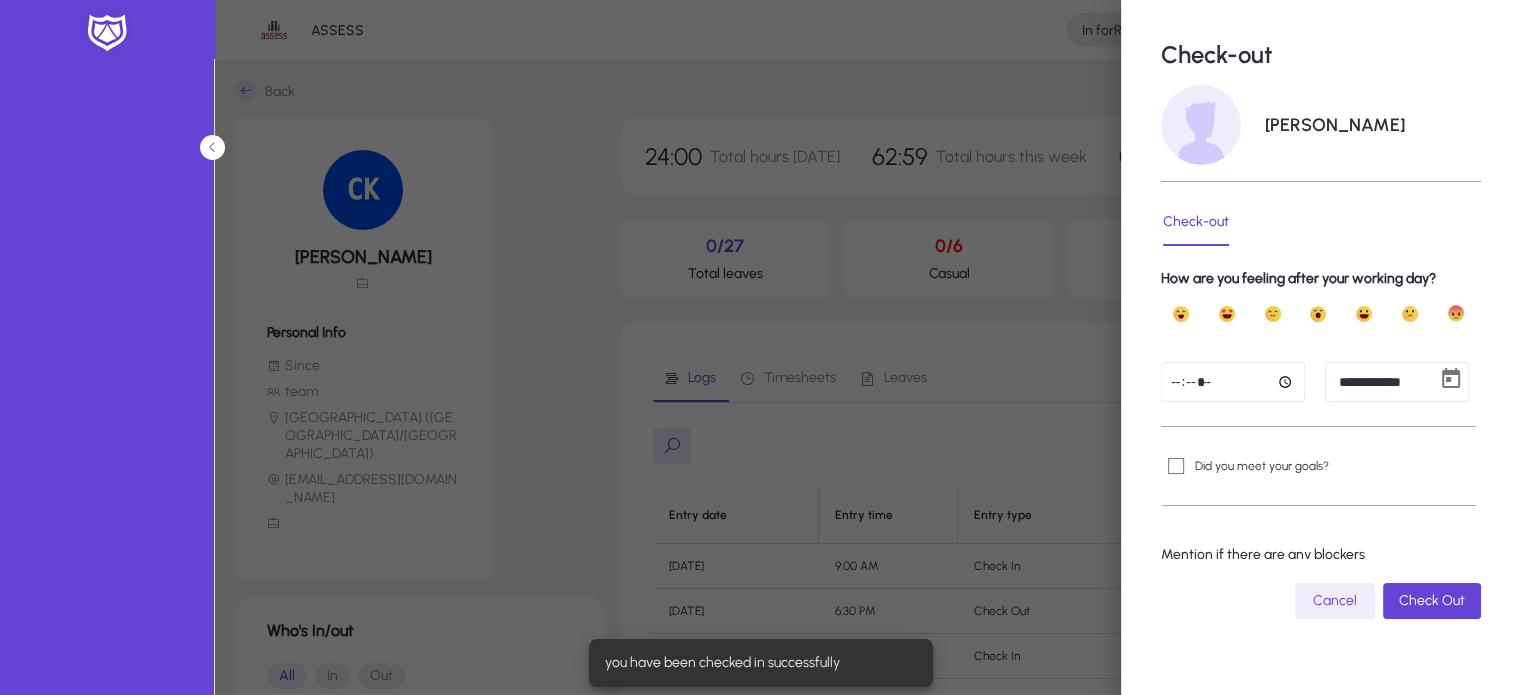 click at bounding box center (1233, 382) 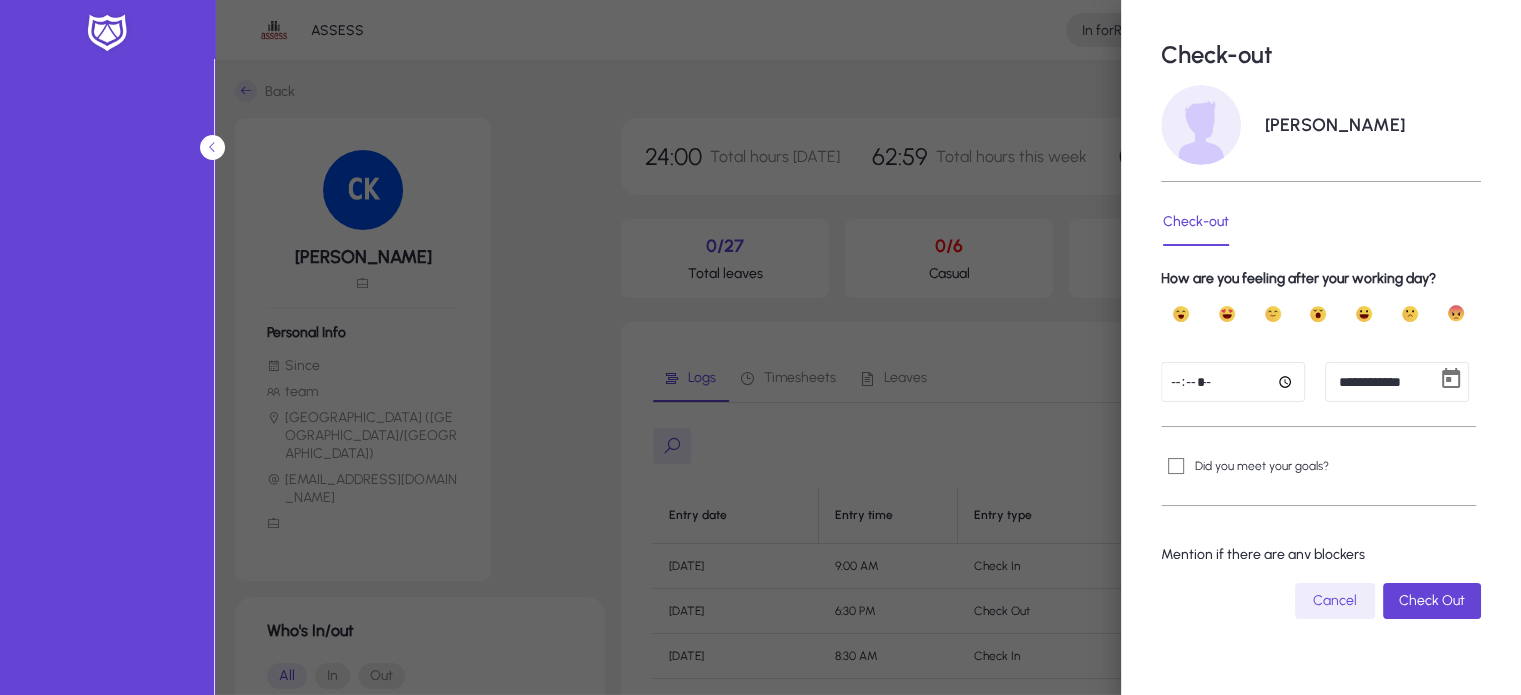 type on "*****" 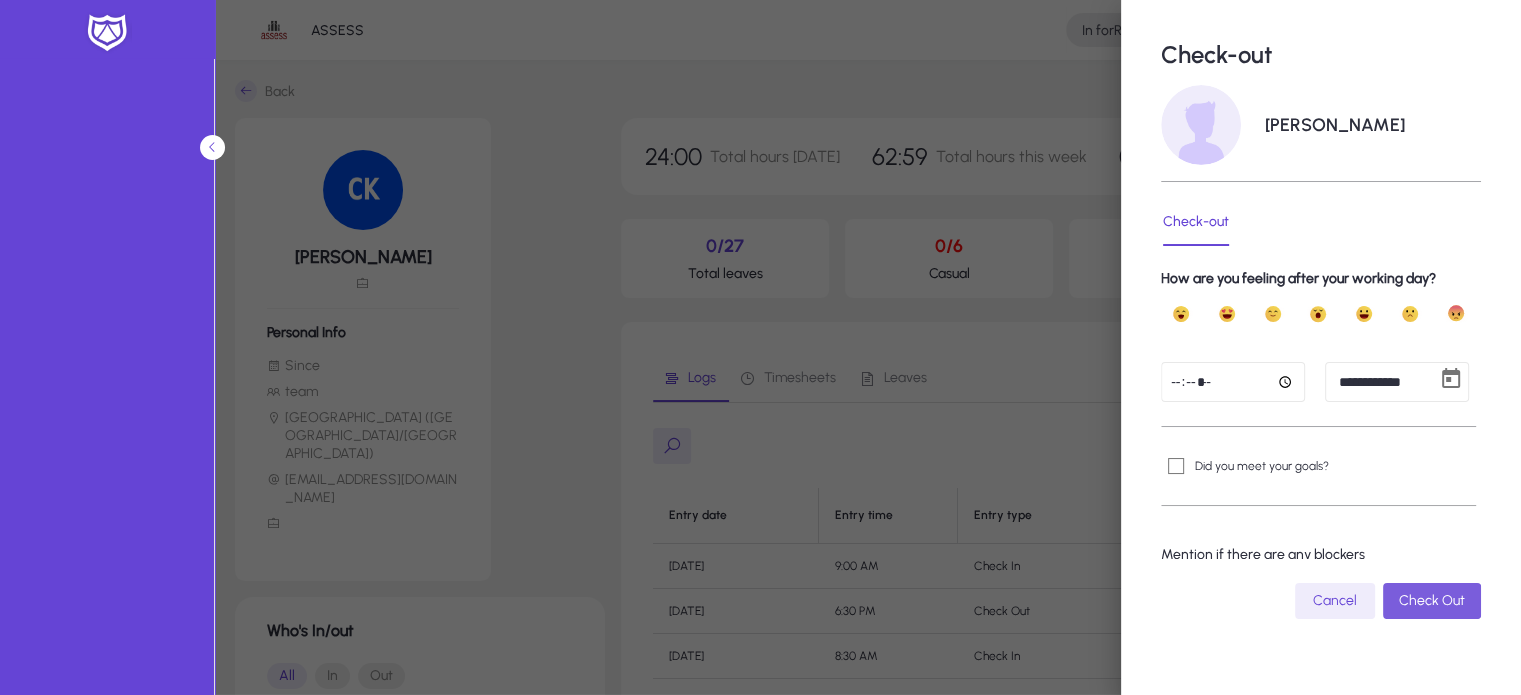 click on "Check Out" at bounding box center (1432, 600) 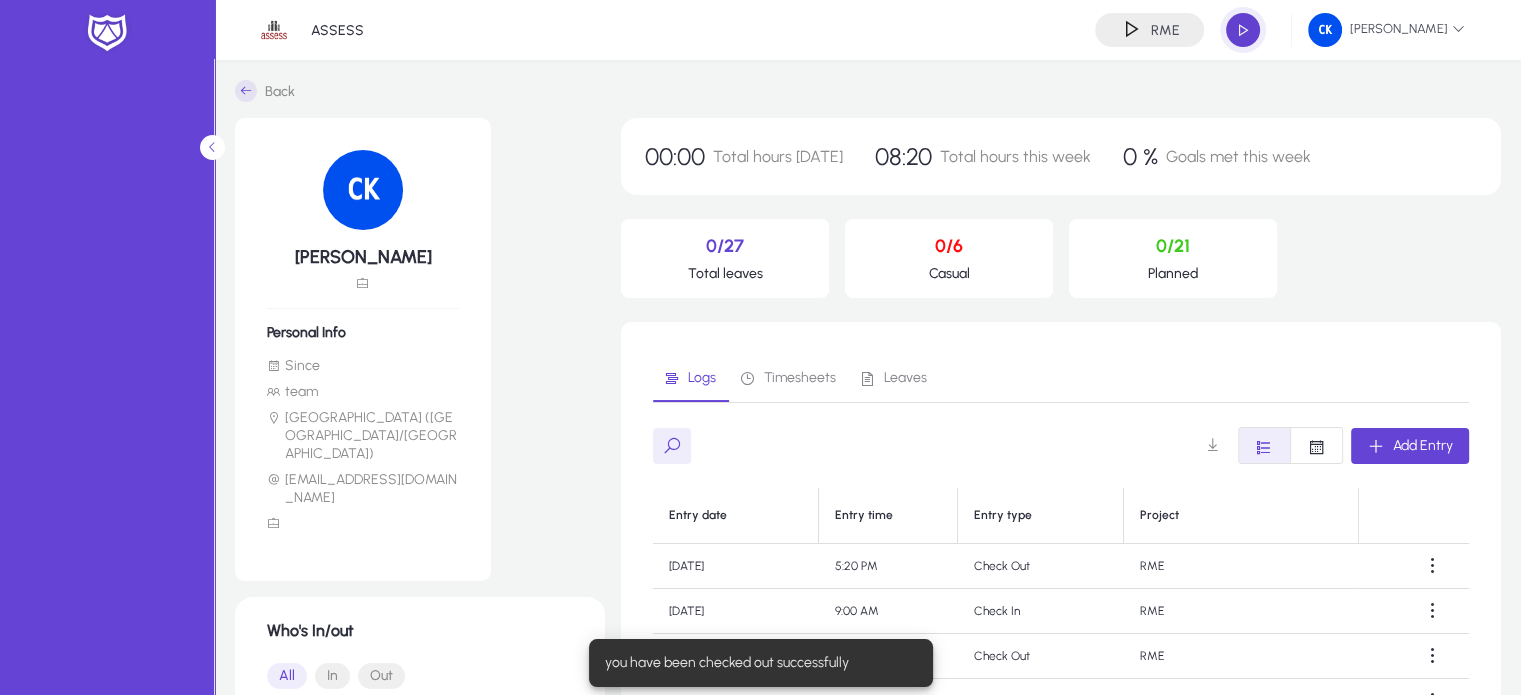 click 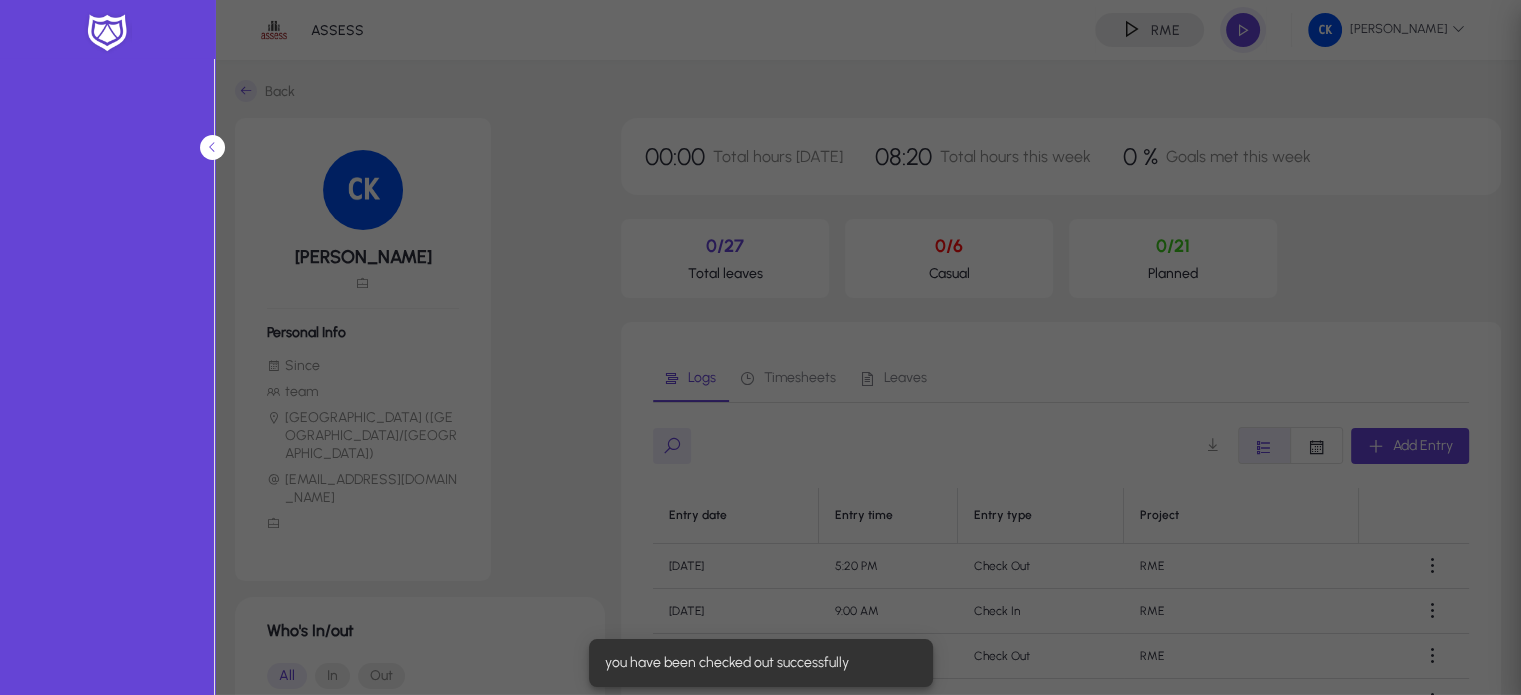type 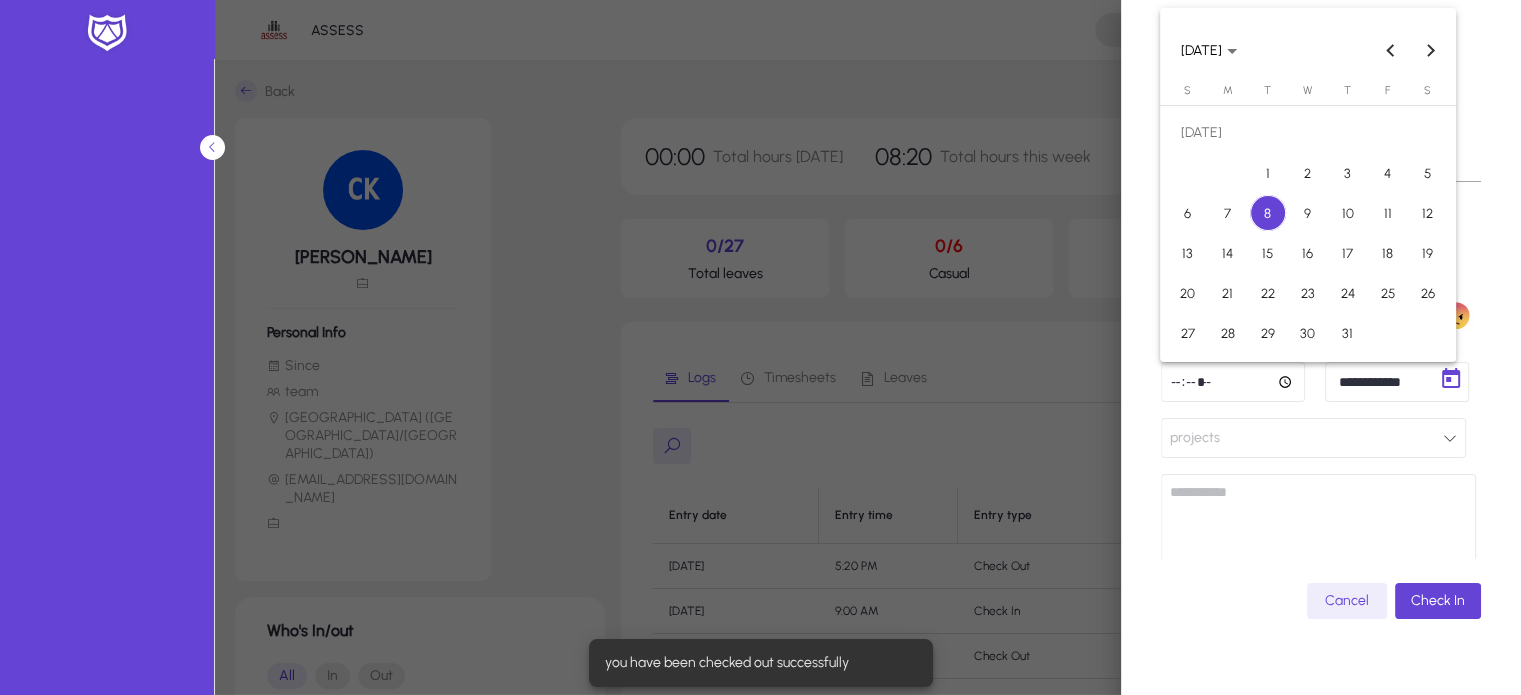 click on "**********" at bounding box center (760, 347) 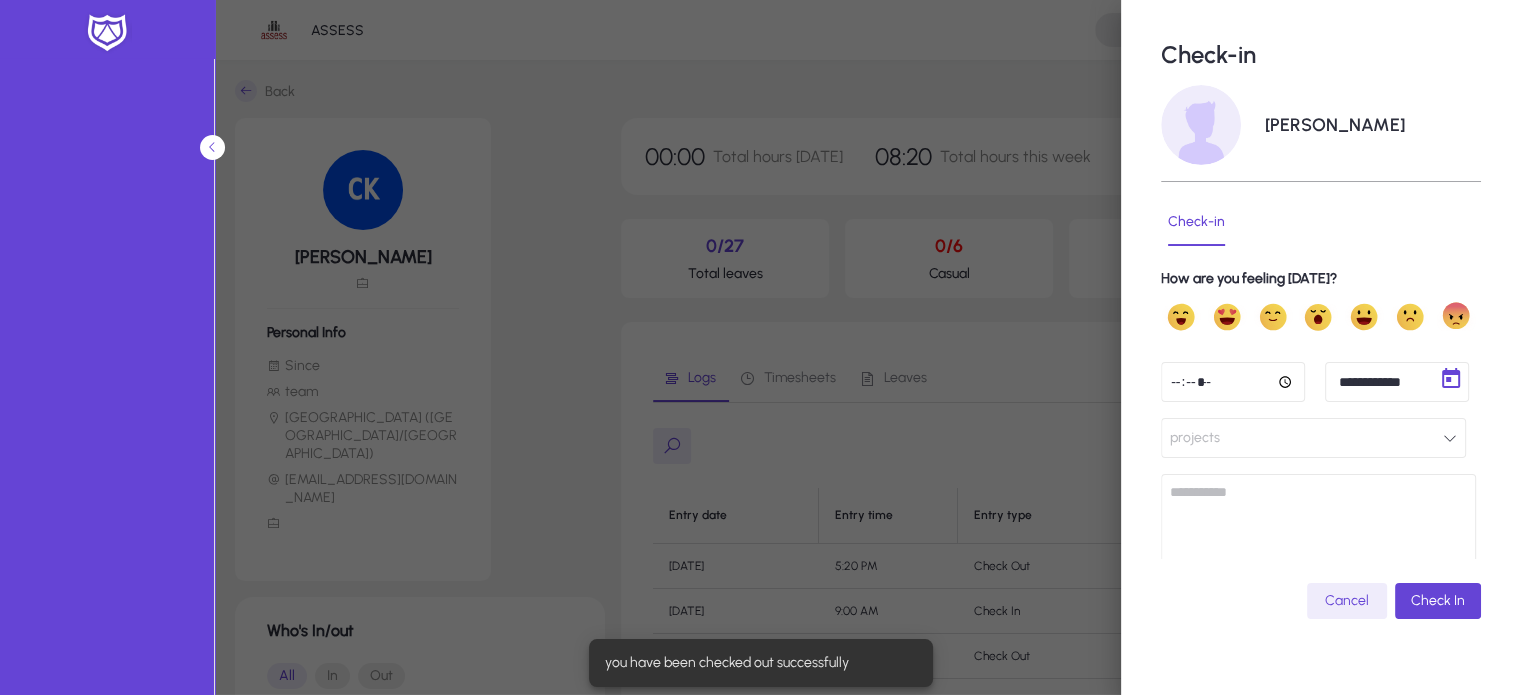 type on "**********" 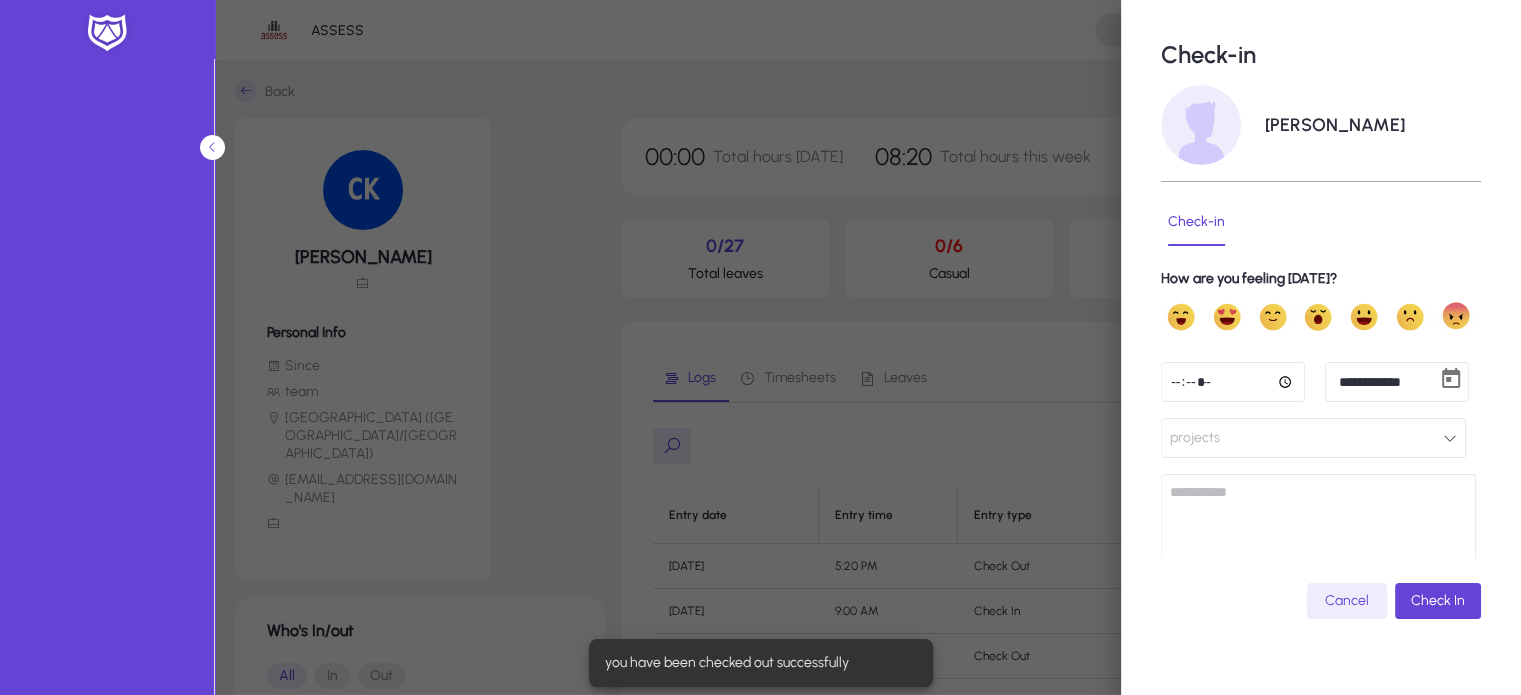 click at bounding box center [1233, 382] 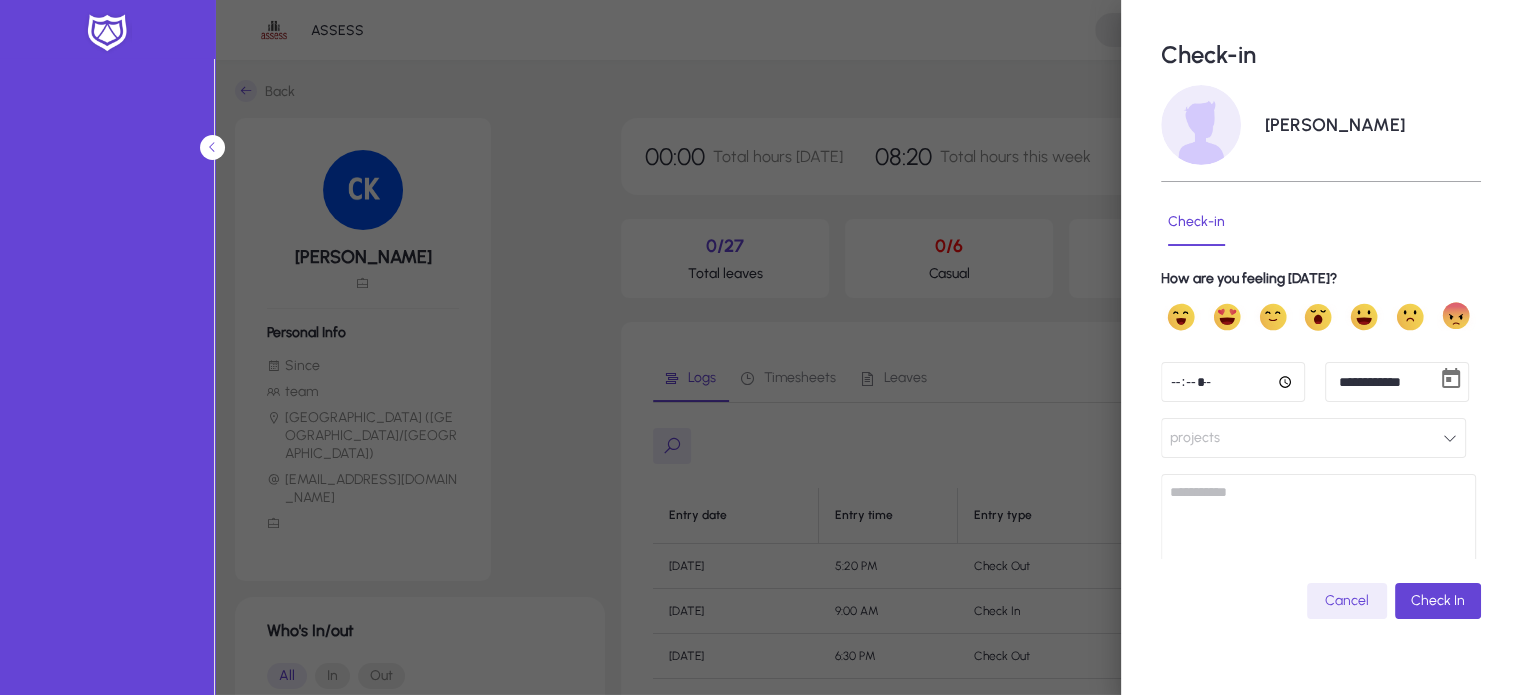 type on "*****" 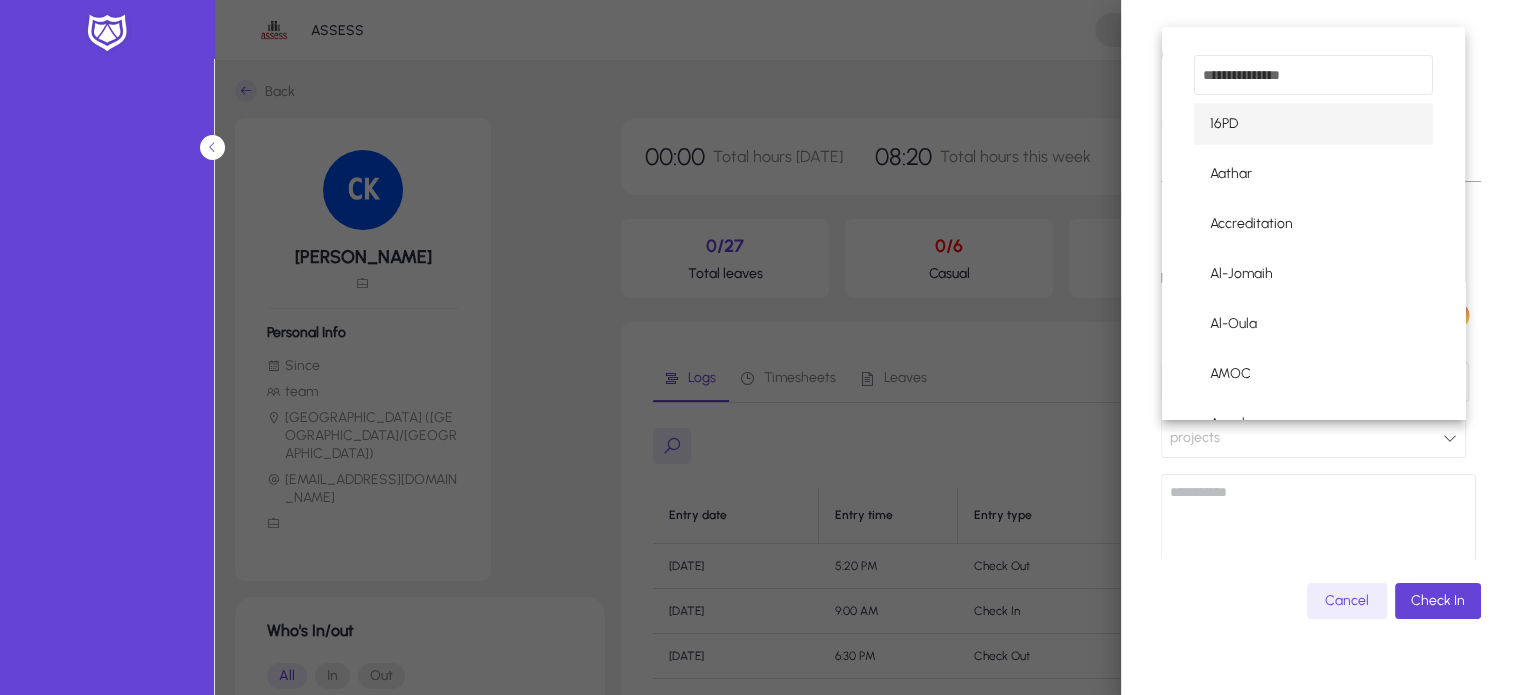 click at bounding box center (1313, 75) 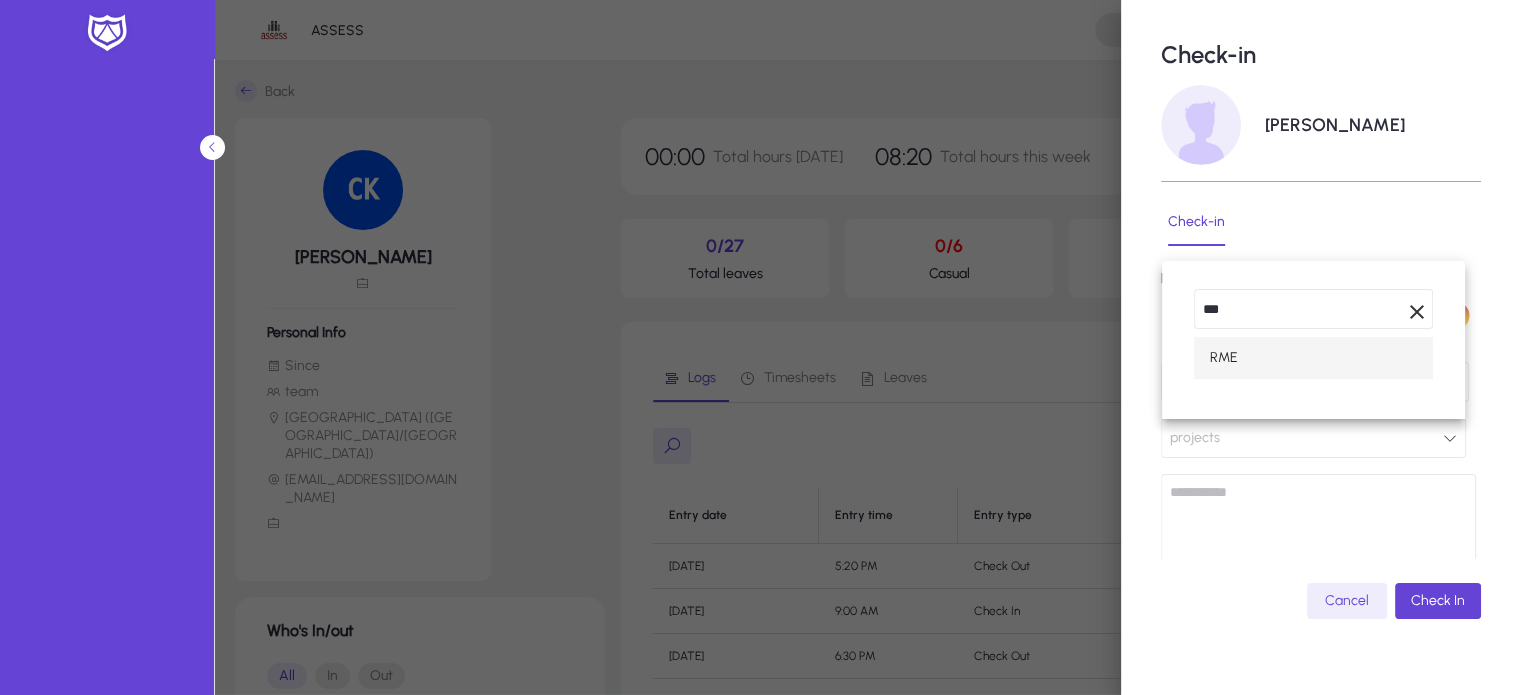 type on "***" 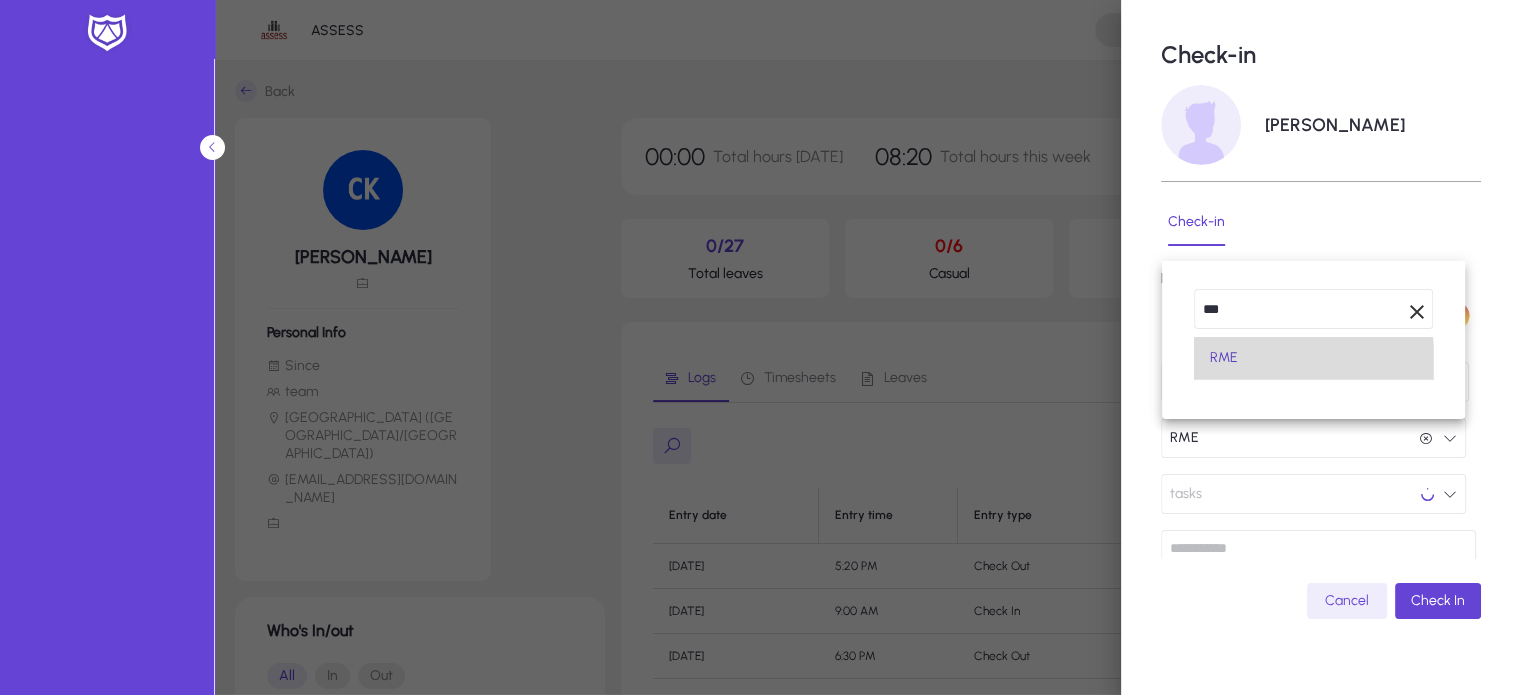 scroll, scrollTop: 0, scrollLeft: 0, axis: both 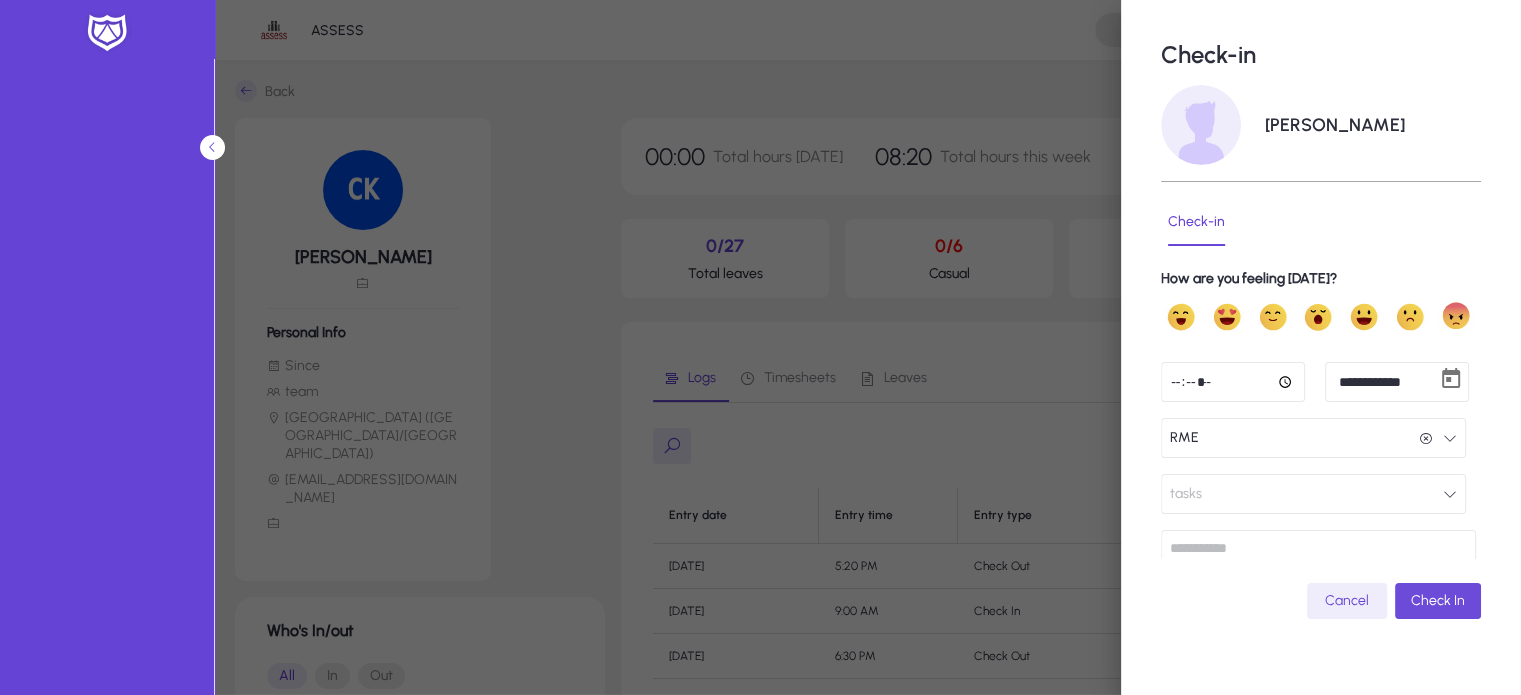 click on "**********" 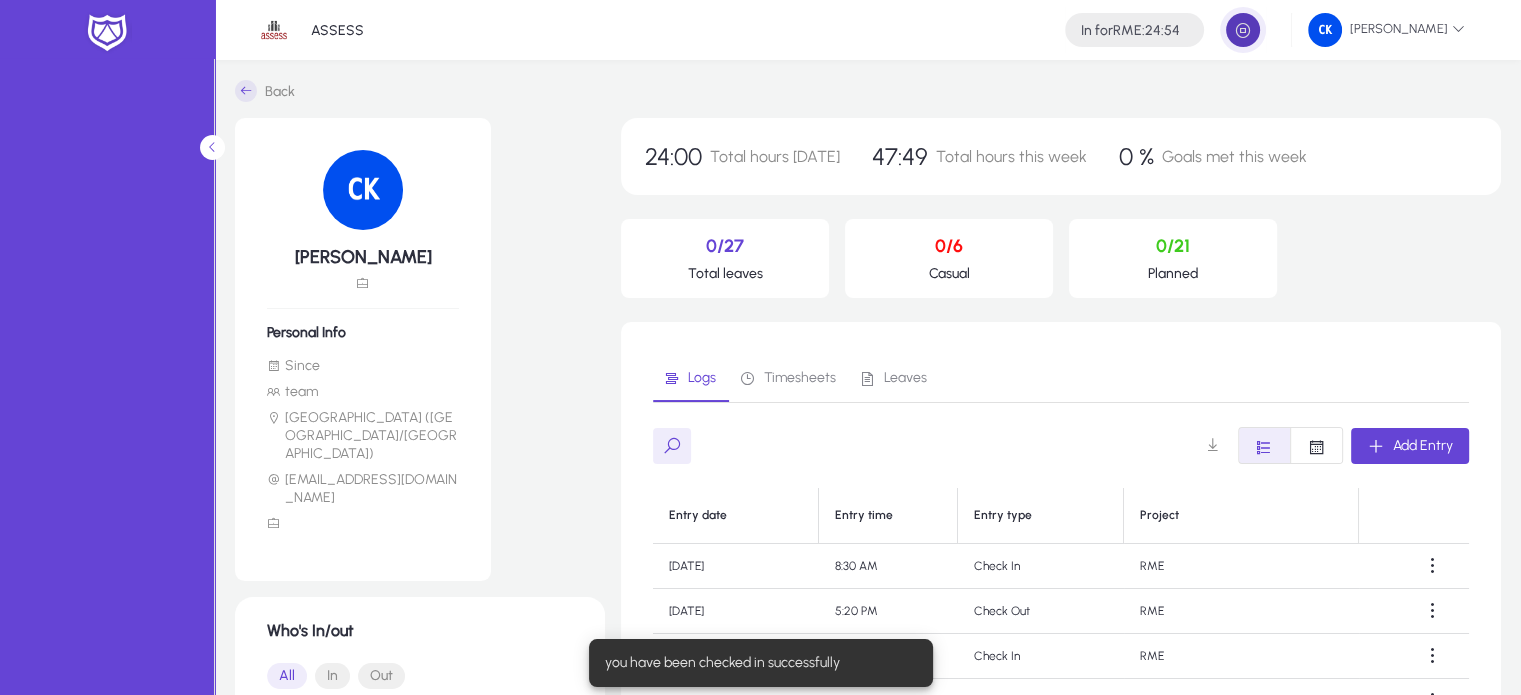 click 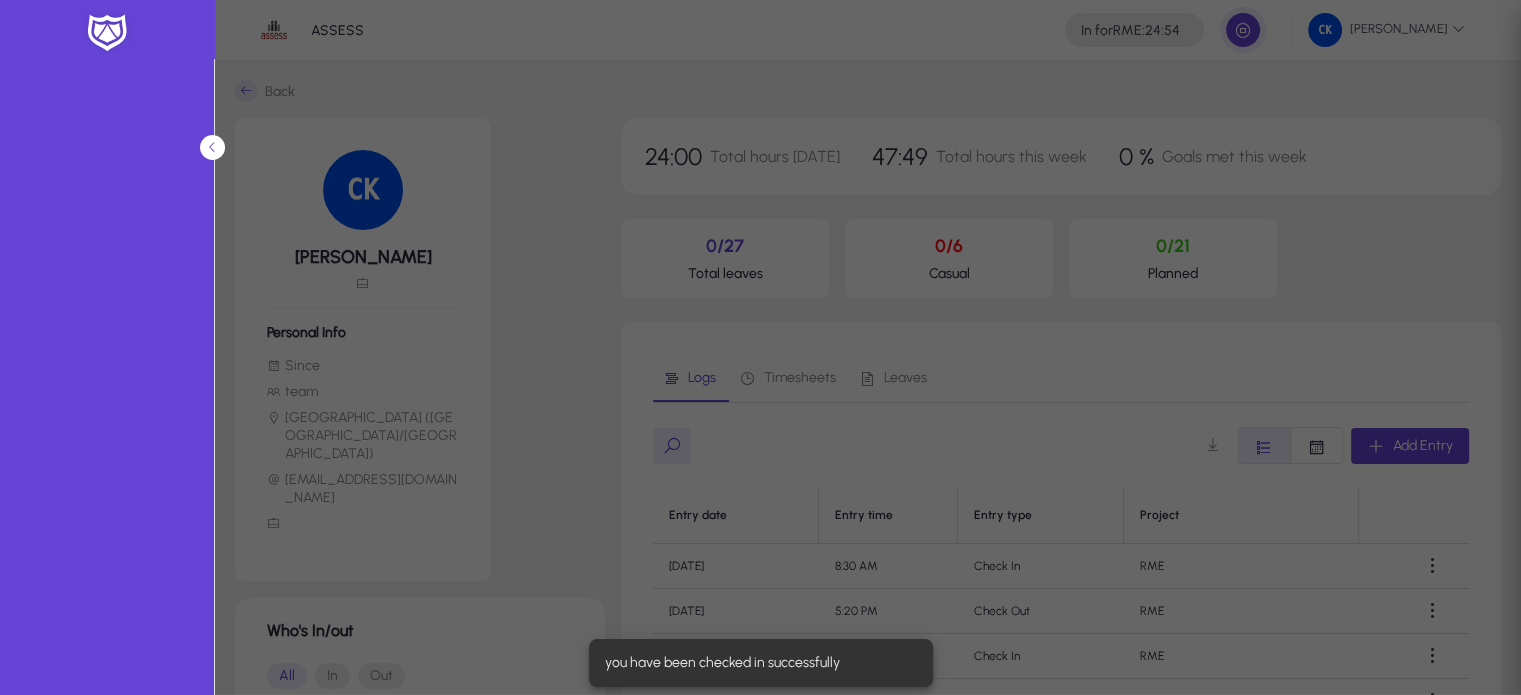 type 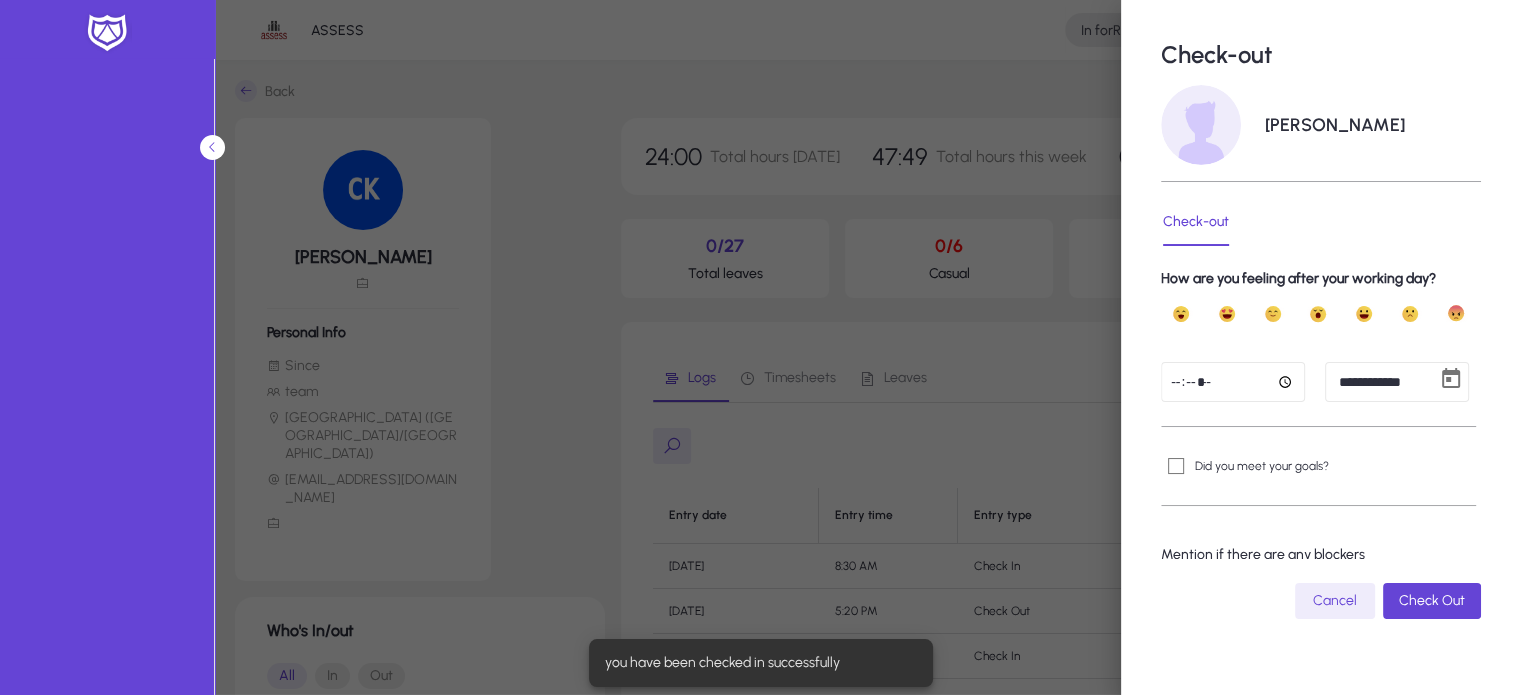 click on "**********" at bounding box center [760, 347] 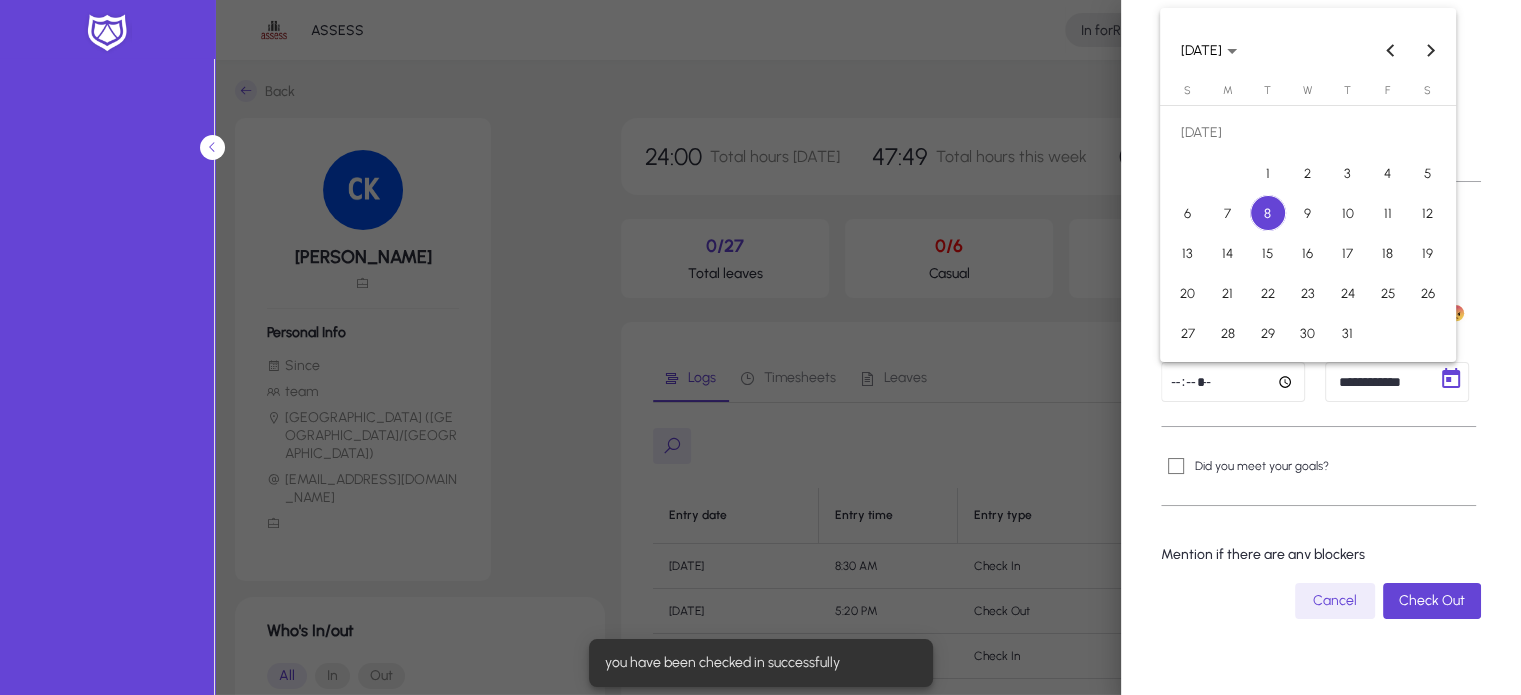 click on "7" at bounding box center [1228, 213] 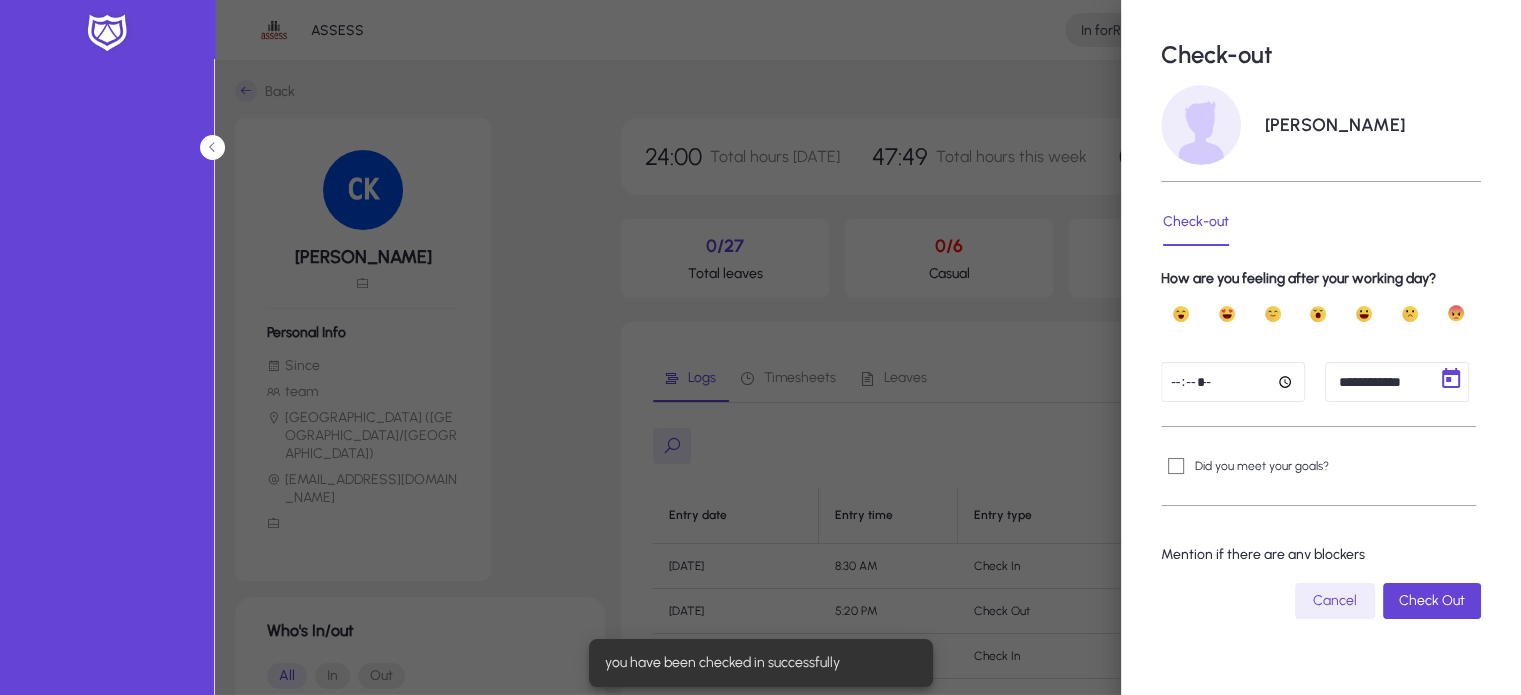 type on "**********" 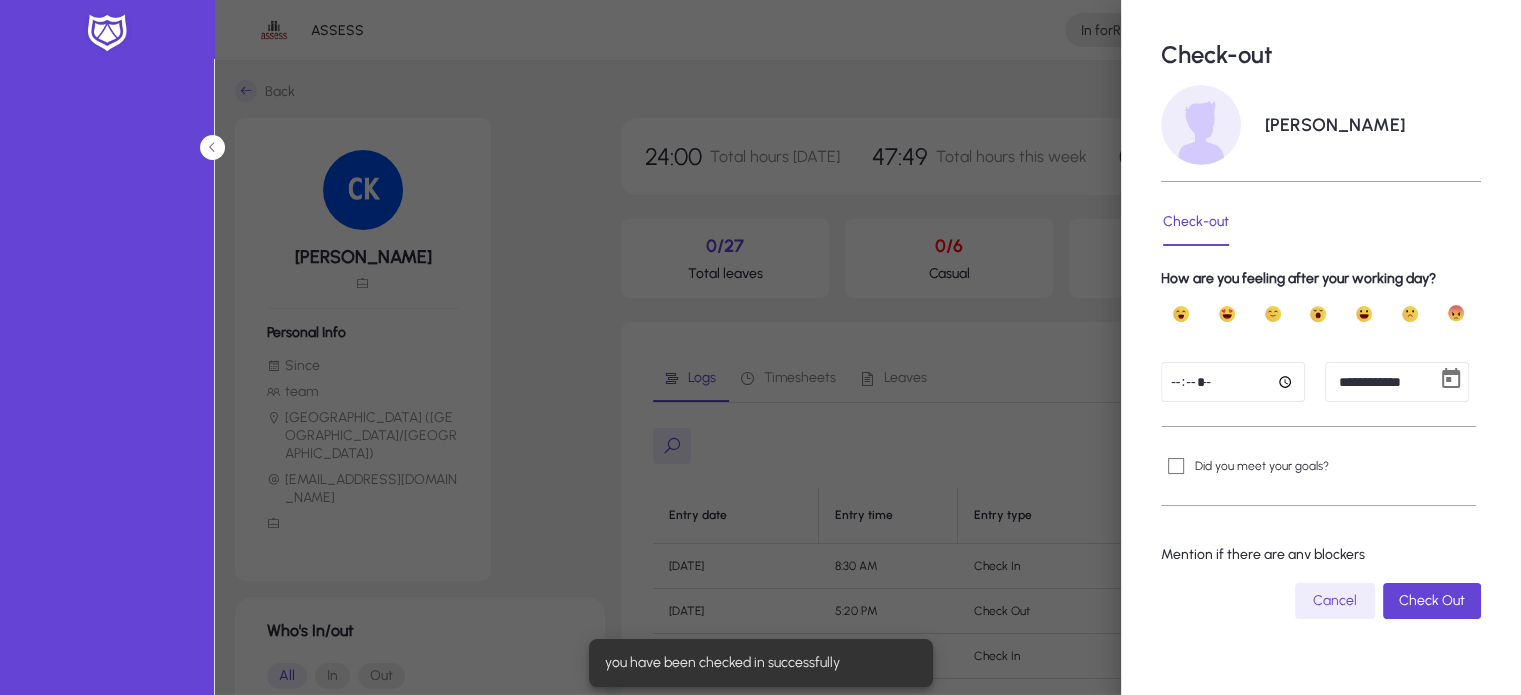 click at bounding box center (1233, 382) 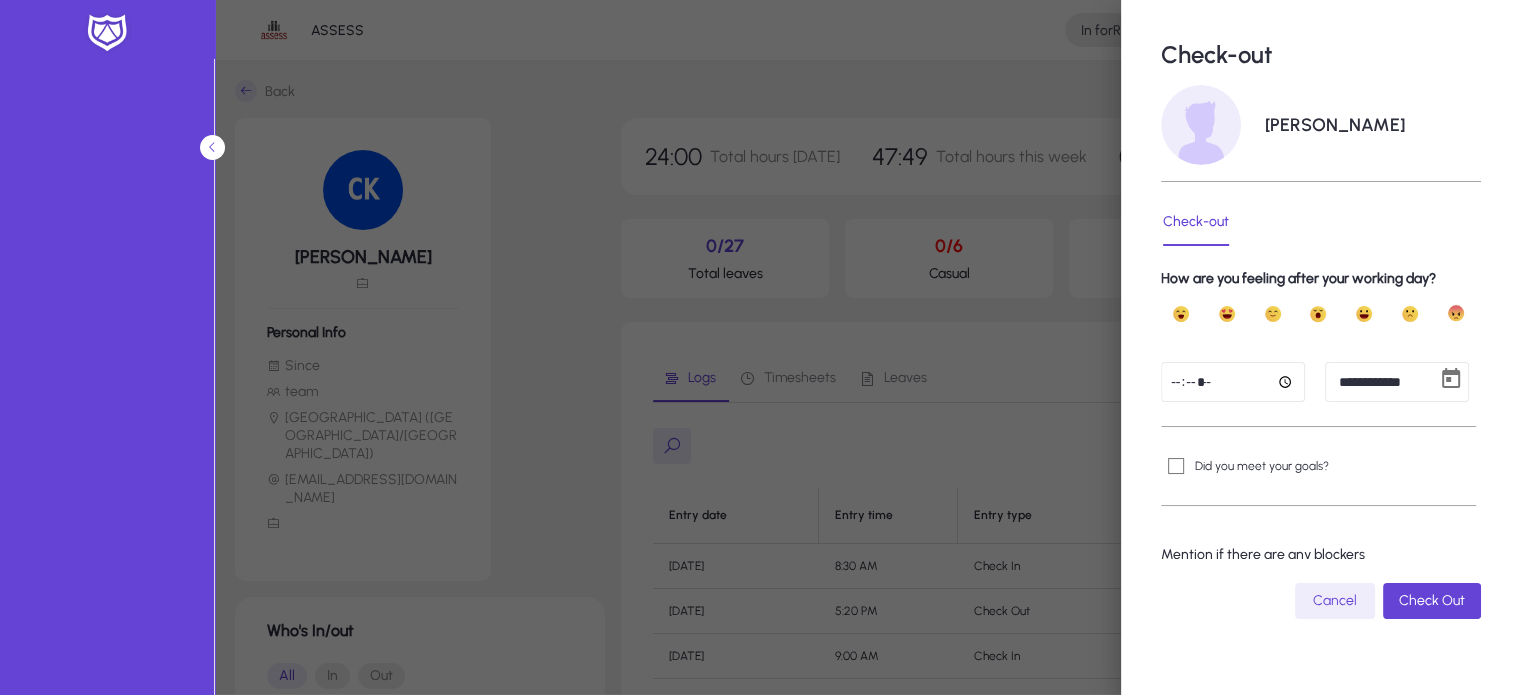 type on "*****" 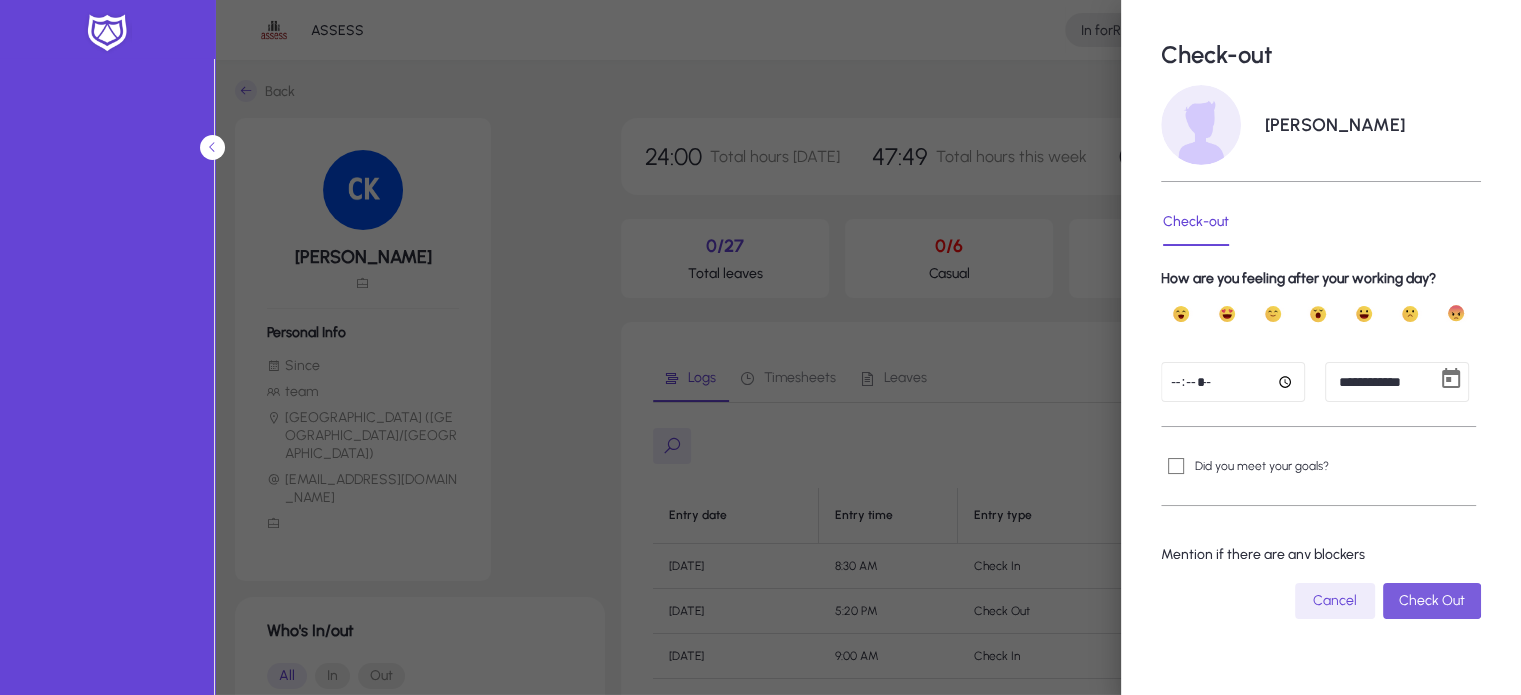 click on "Check Out" at bounding box center [1432, 600] 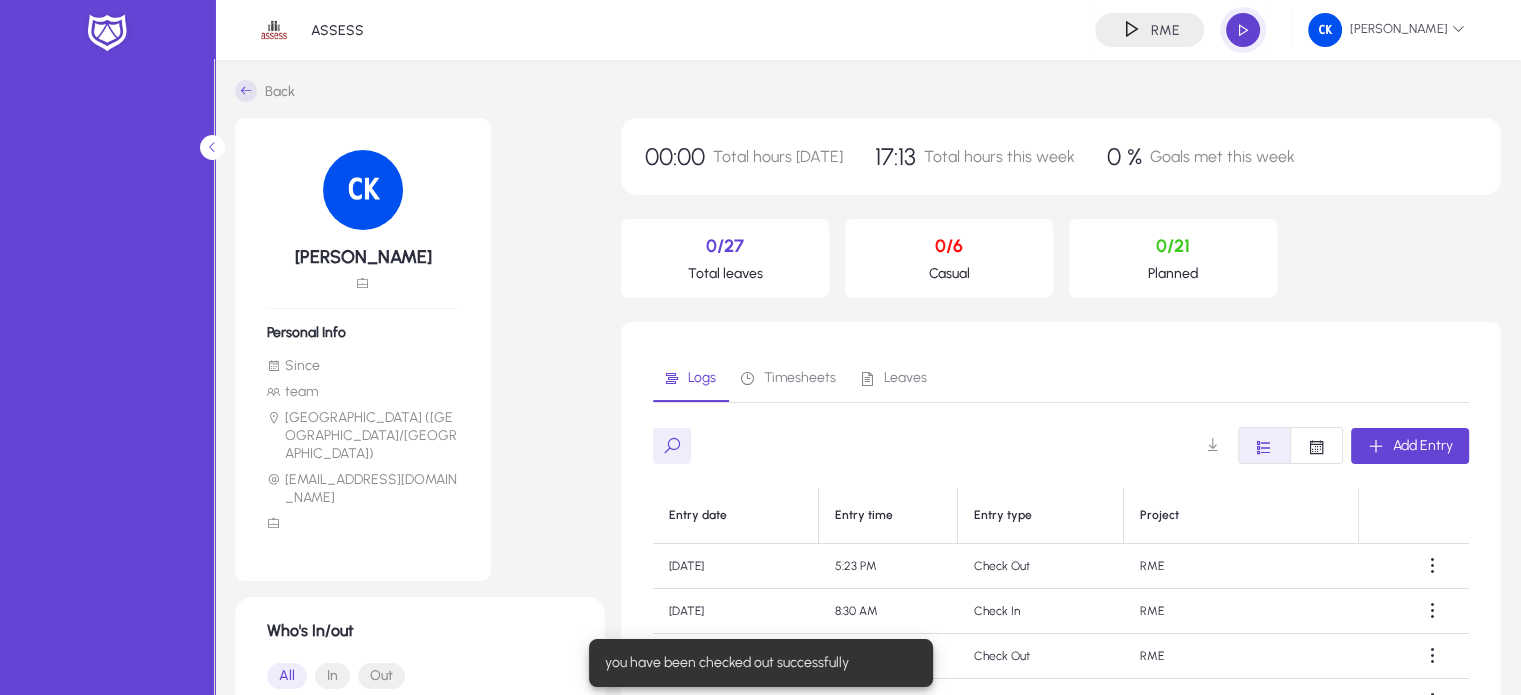 click 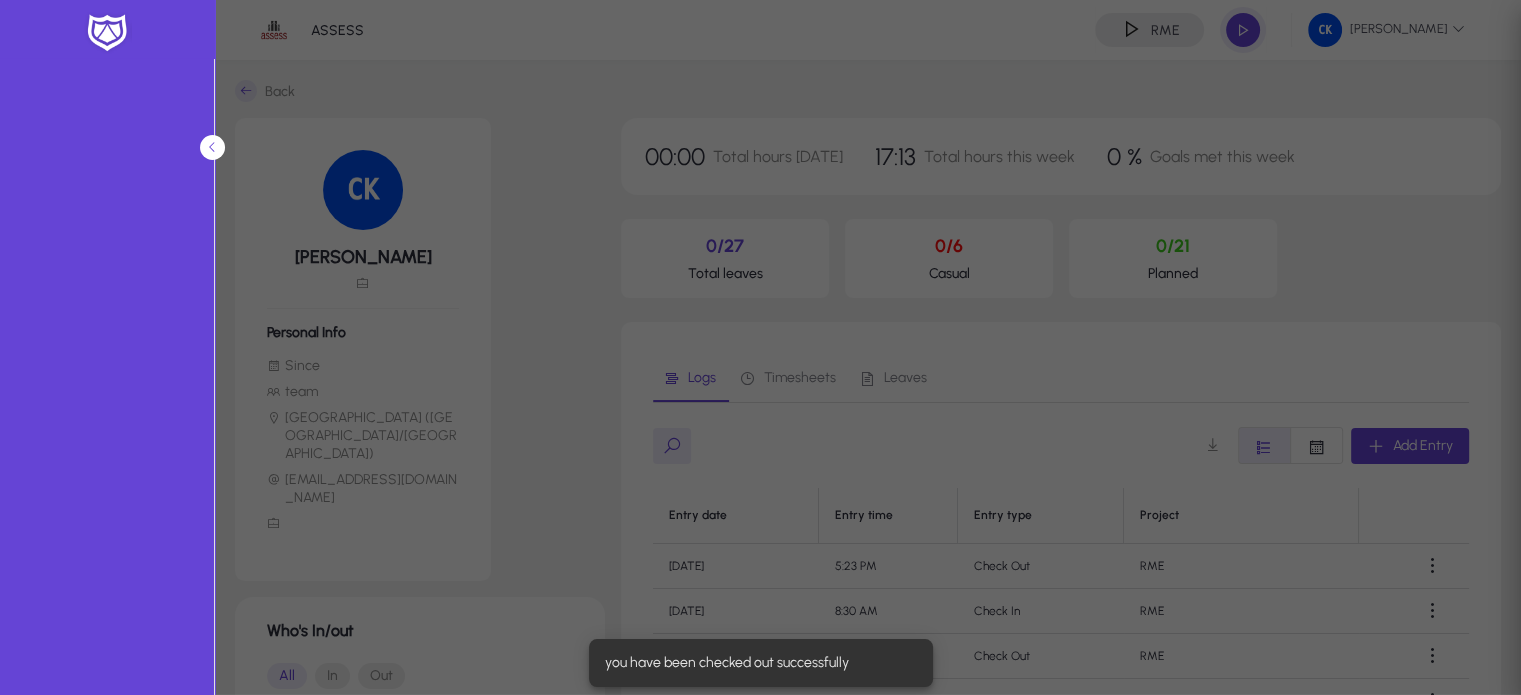 type 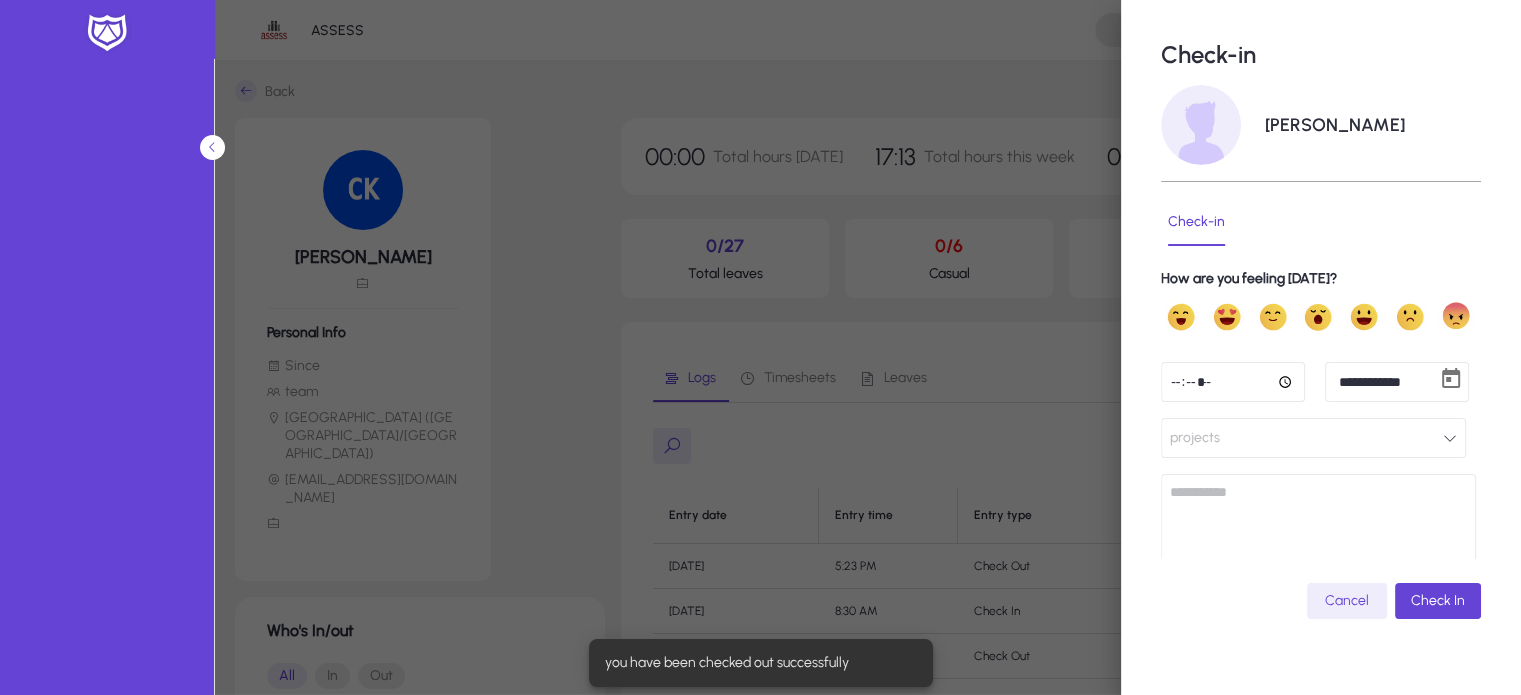 click at bounding box center (1233, 382) 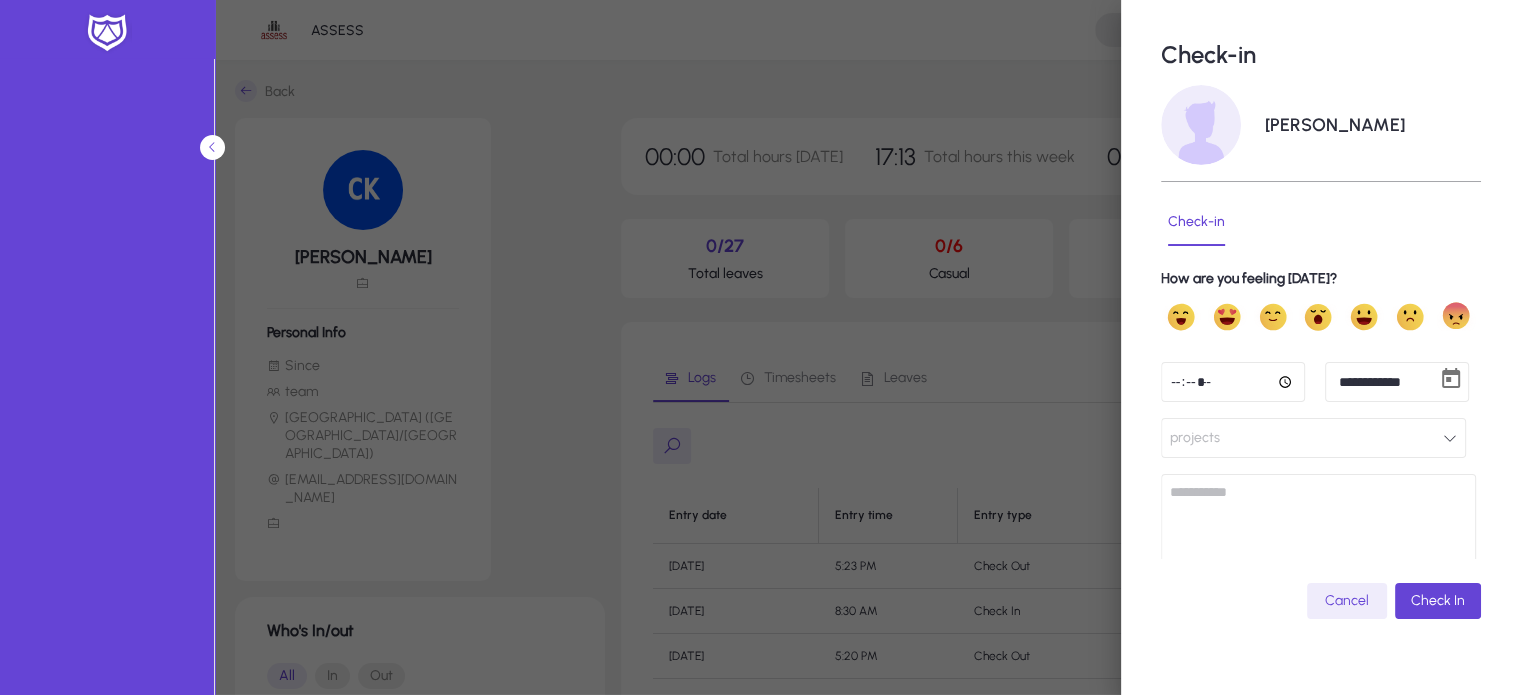 click on "projects" at bounding box center [1313, 438] 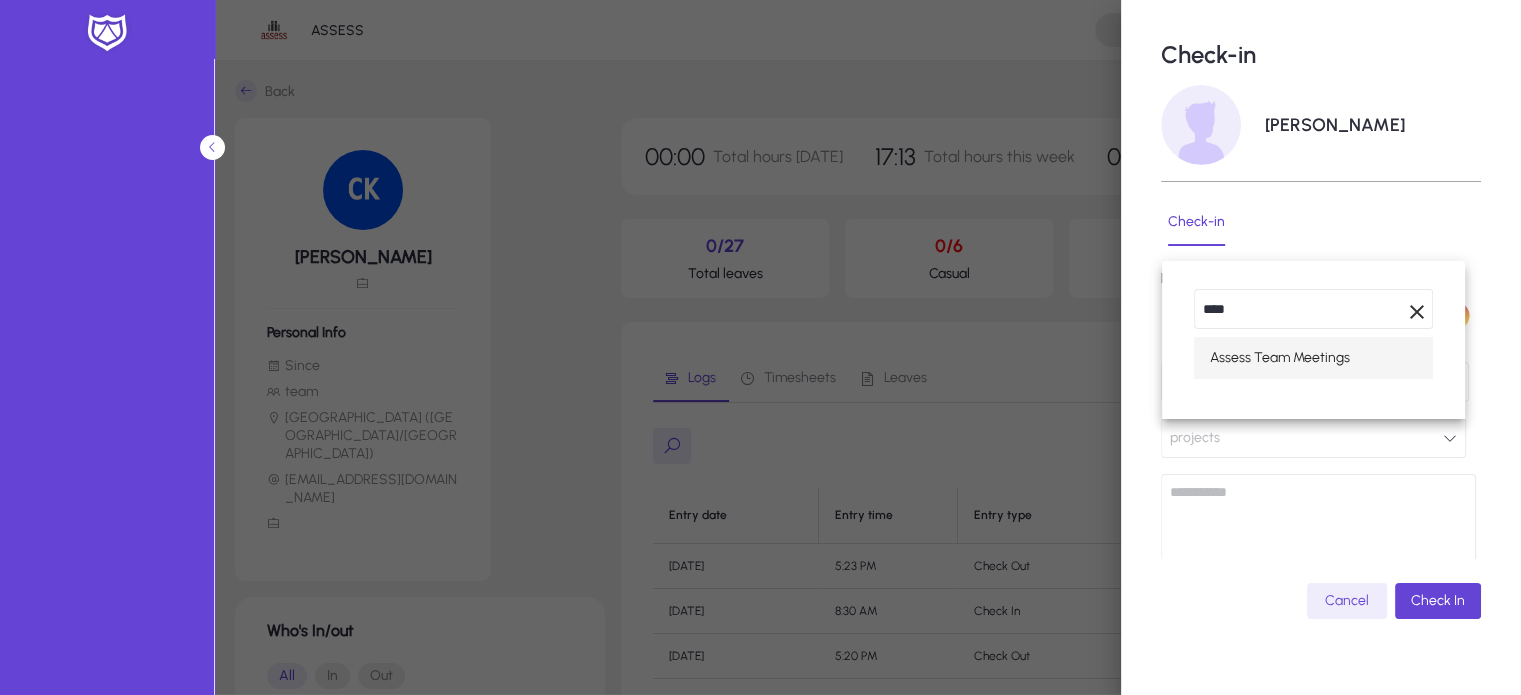 type on "****" 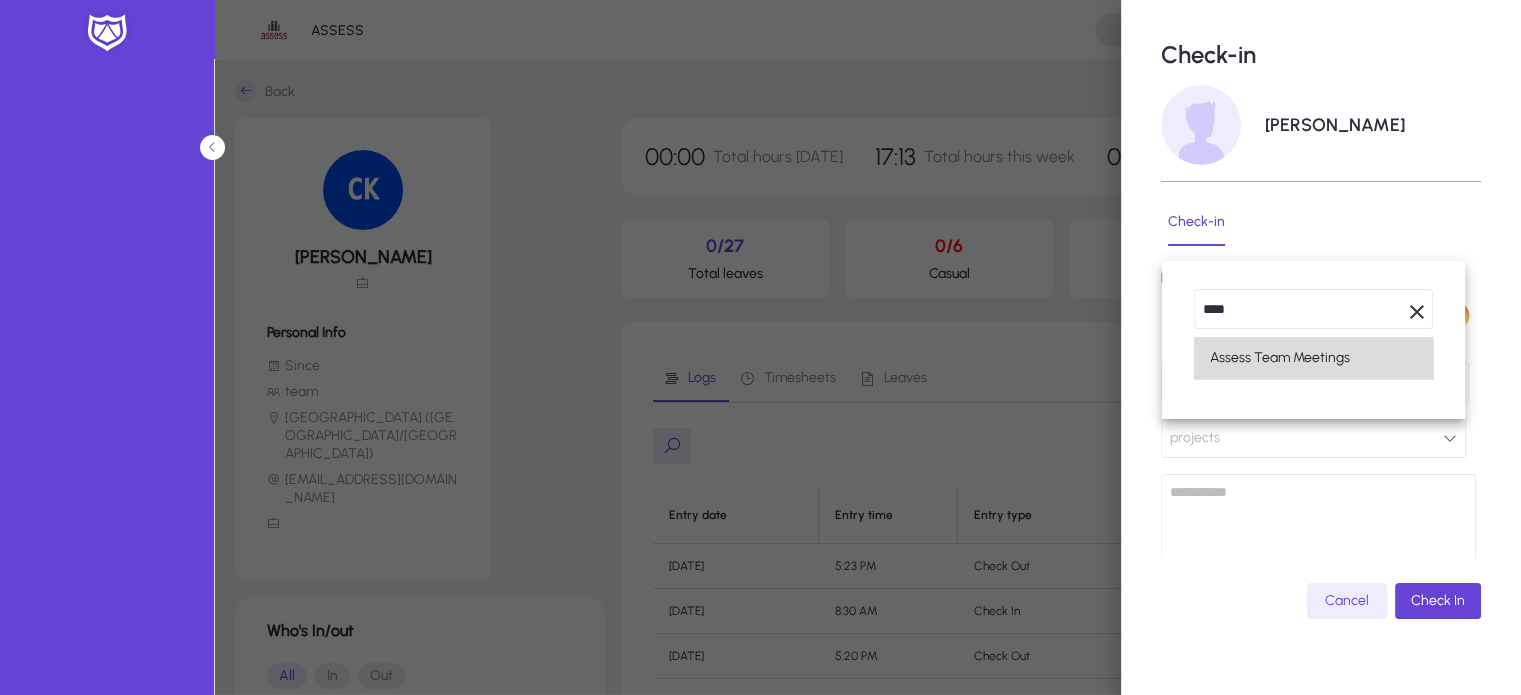 click on "Assess Team Meetings" at bounding box center [1280, 358] 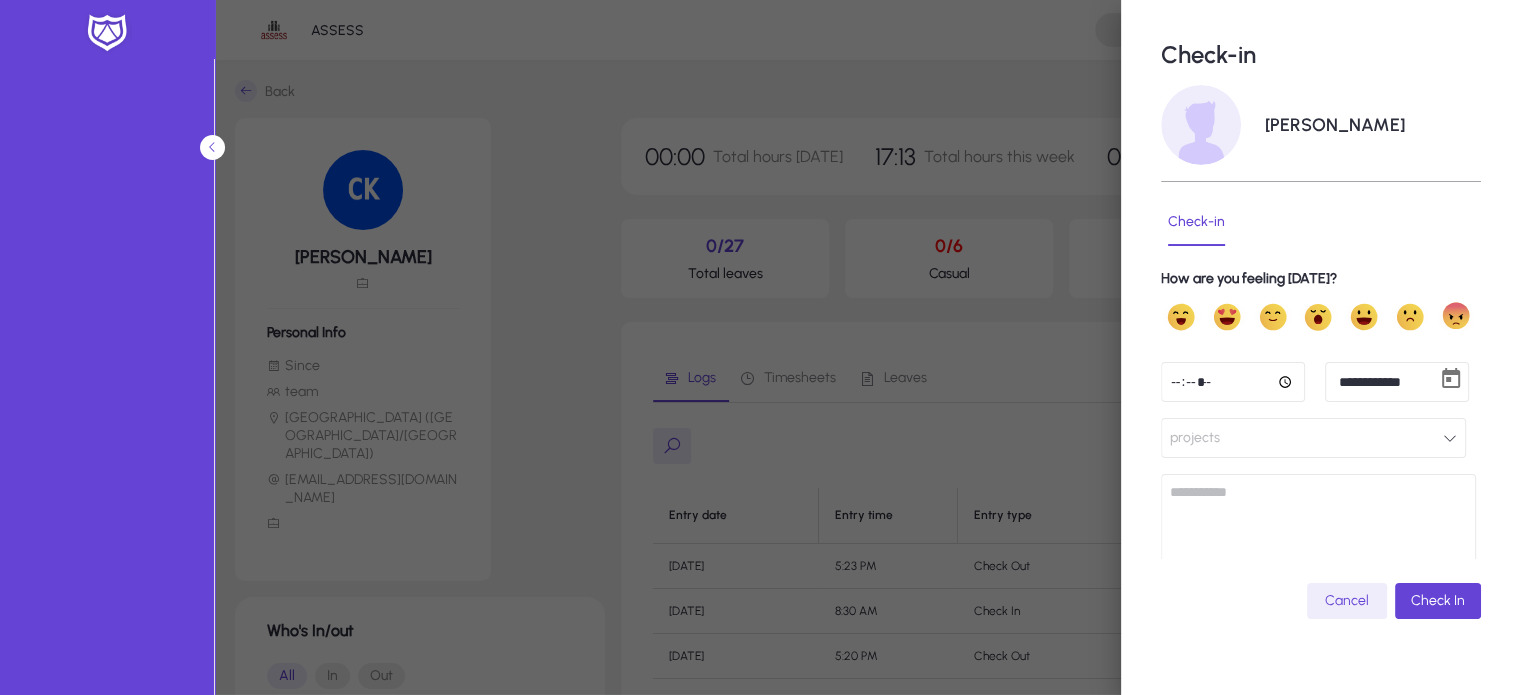 scroll, scrollTop: 0, scrollLeft: 0, axis: both 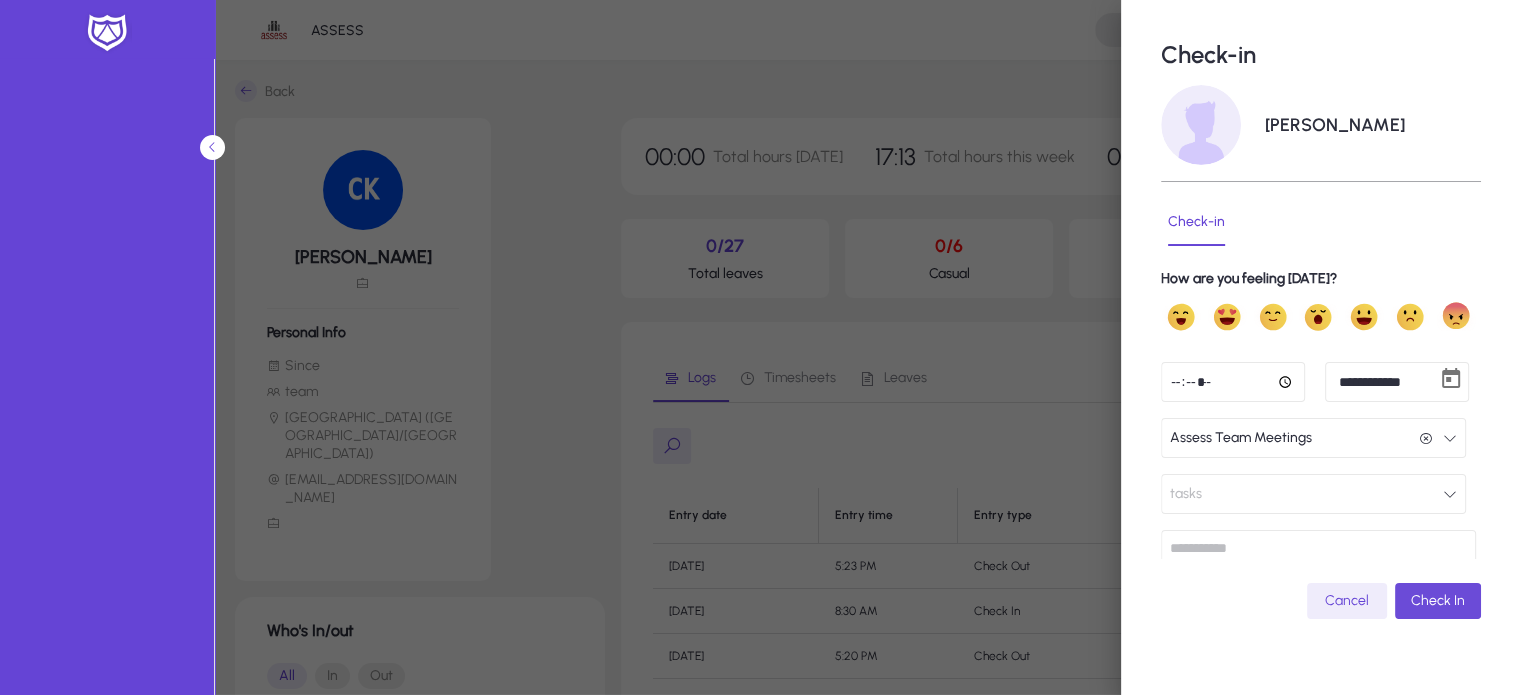 click on "Check In" at bounding box center [1438, 600] 